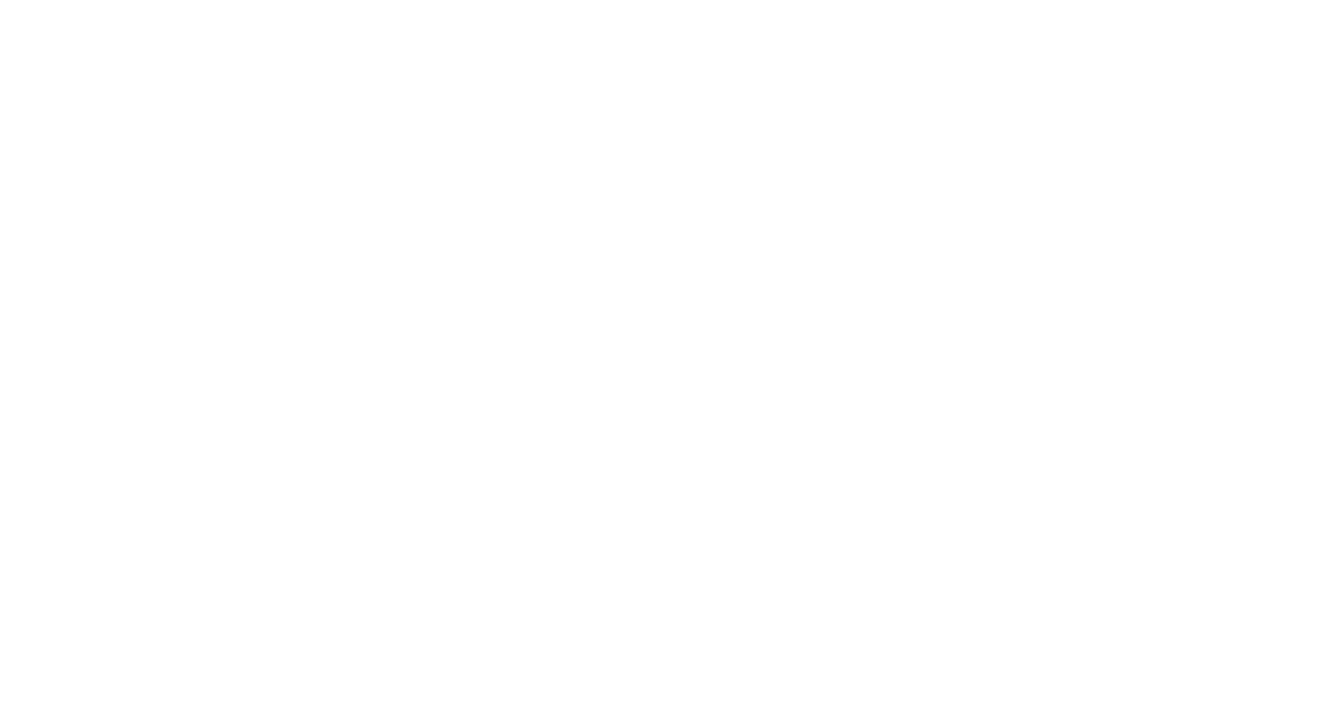 scroll, scrollTop: 0, scrollLeft: 0, axis: both 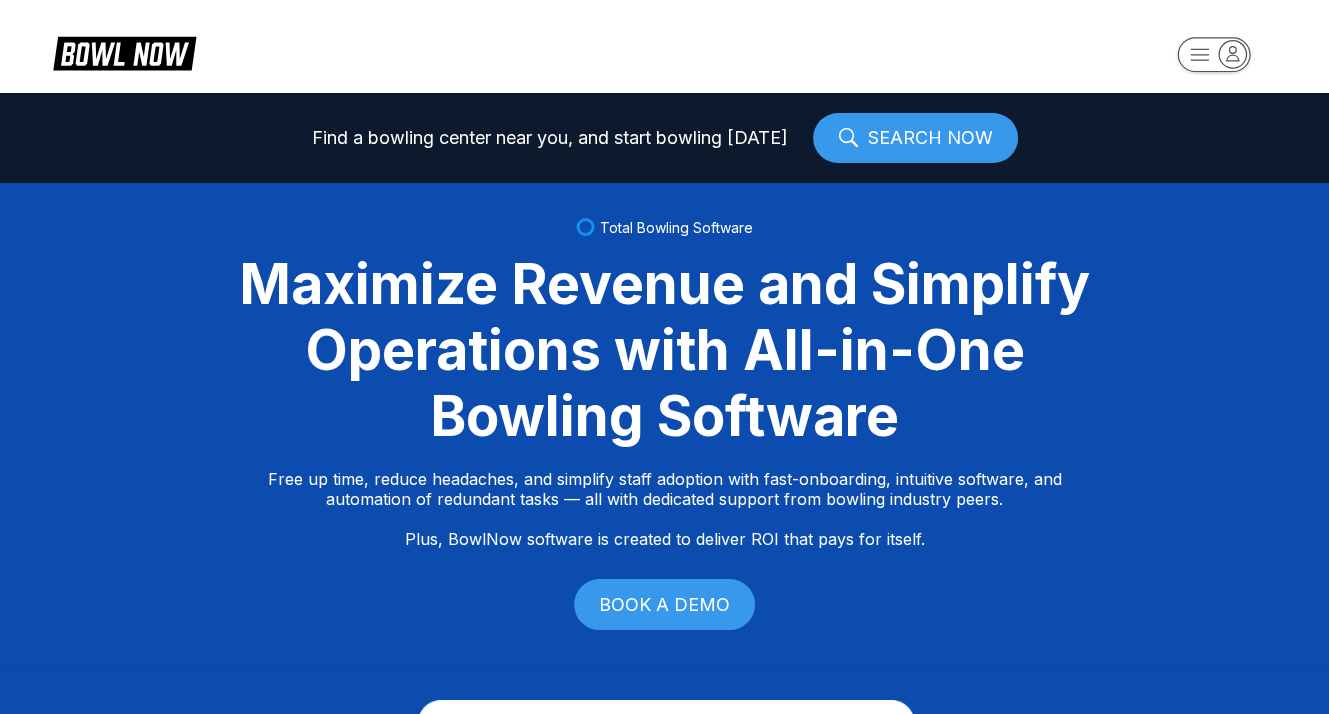 click on "Find a bowling center near you, and start bowling today SEARCH NOW Total Bowling Software Maximize Revenue and Simplify Operations with All-in-One Bowling Software Free up time, reduce headaches, and simplify staff adoption with fast-onboarding, intuitive software, and  automation of redundant tasks — all with dedicated support from bowling industry peers. Plus, BowlNow software is created to deliver ROI that pays for itself. BOOK A DEMO Free Up Time With Fast Onboarding We know time is critical, so we’ve streamlined our onboarding process to be fast and hassle-free. Even better, you’ll have on-demand, hands-on support from bowling industry peers. Intuitive Software to Simplify Staff Adoption Our platform is built to be intuitive, modern, and easy-to-use, ensuring your staff can quickly adopt and stay focused on what matters most—delivering an exceptional customer experience. Automation of Redundant Tasks By automating tedious, time-consuming tasks we streamline your operations and boost efficiency." at bounding box center (664, 357) 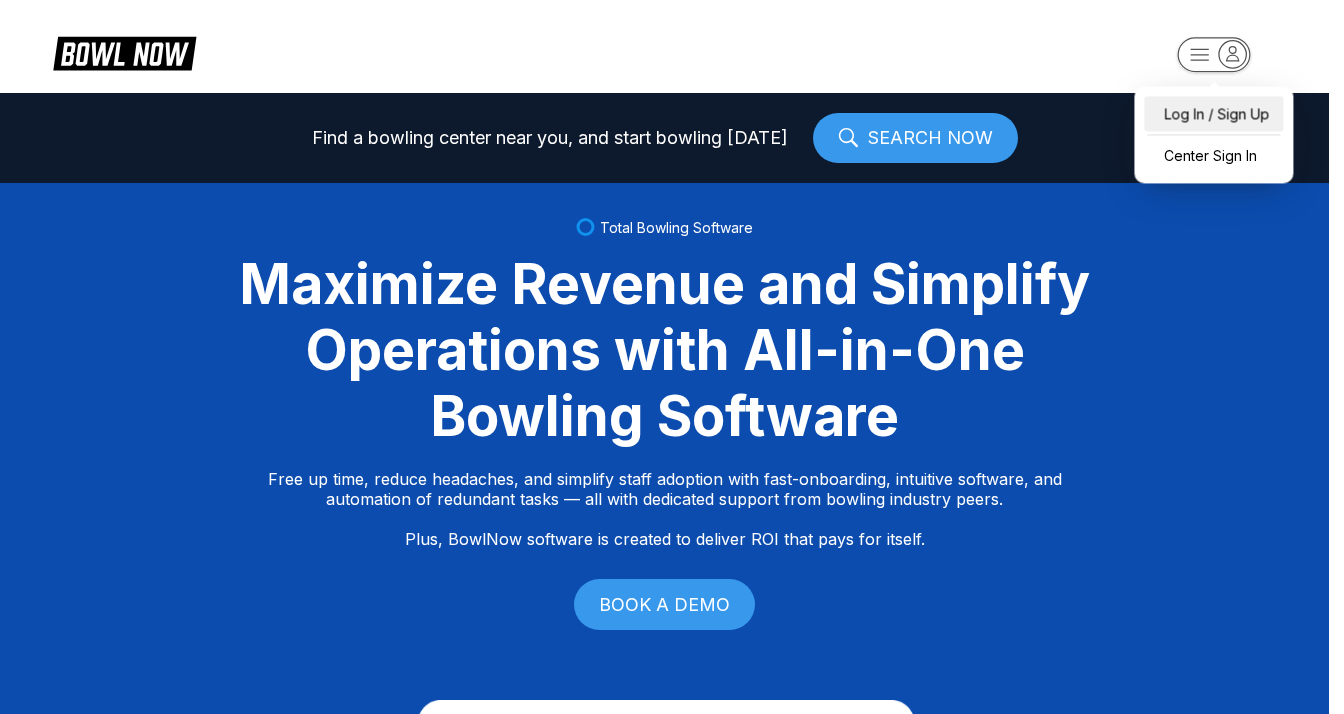 click on "Log In / Sign Up" at bounding box center [1213, 113] 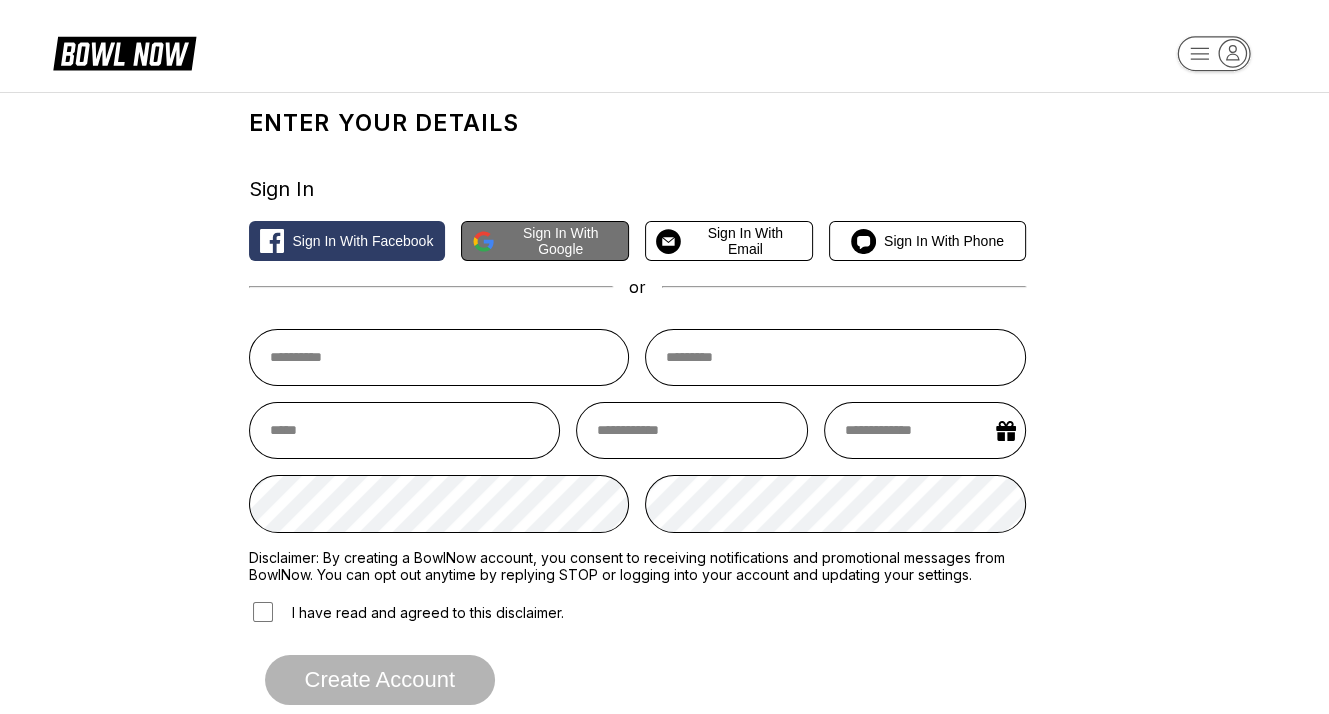 click on "Sign in with Google" at bounding box center [560, 241] 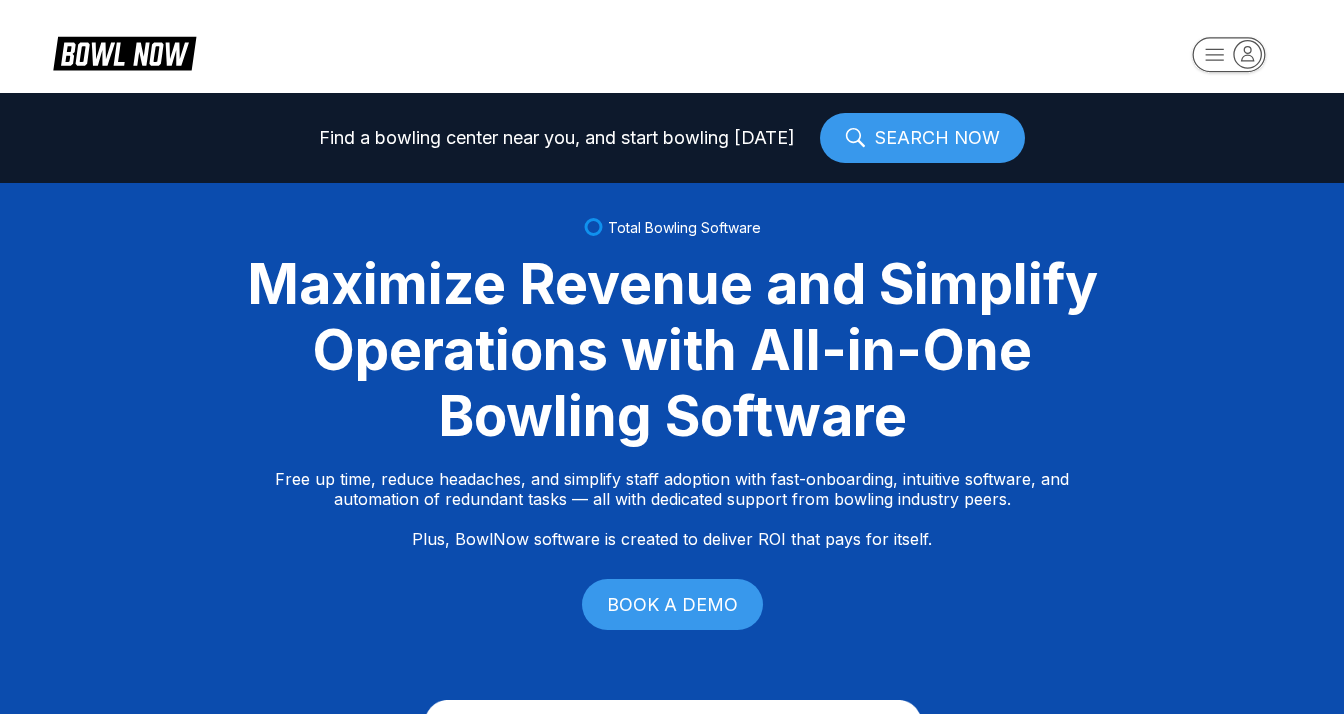 click on "Find a bowling center near you, and start bowling today SEARCH NOW Total Bowling Software Maximize Revenue and Simplify Operations with All-in-One Bowling Software Free up time, reduce headaches, and simplify staff adoption with fast-onboarding, intuitive software, and  automation of redundant tasks — all with dedicated support from bowling industry peers. Plus, BowlNow software is created to deliver ROI that pays for itself. BOOK A DEMO Free Up Time With Fast Onboarding We know time is critical, so we’ve streamlined our onboarding process to be fast and hassle-free. Even better, you’ll have on-demand, hands-on support from bowling industry peers. Intuitive Software to Simplify Staff Adoption Our platform is built to be intuitive, modern, and easy-to-use, ensuring your staff can quickly adopt and stay focused on what matters most—delivering an exceptional customer experience. Automation of Redundant Tasks By automating tedious, time-consuming tasks we streamline your operations and boost efficiency." at bounding box center (672, 357) 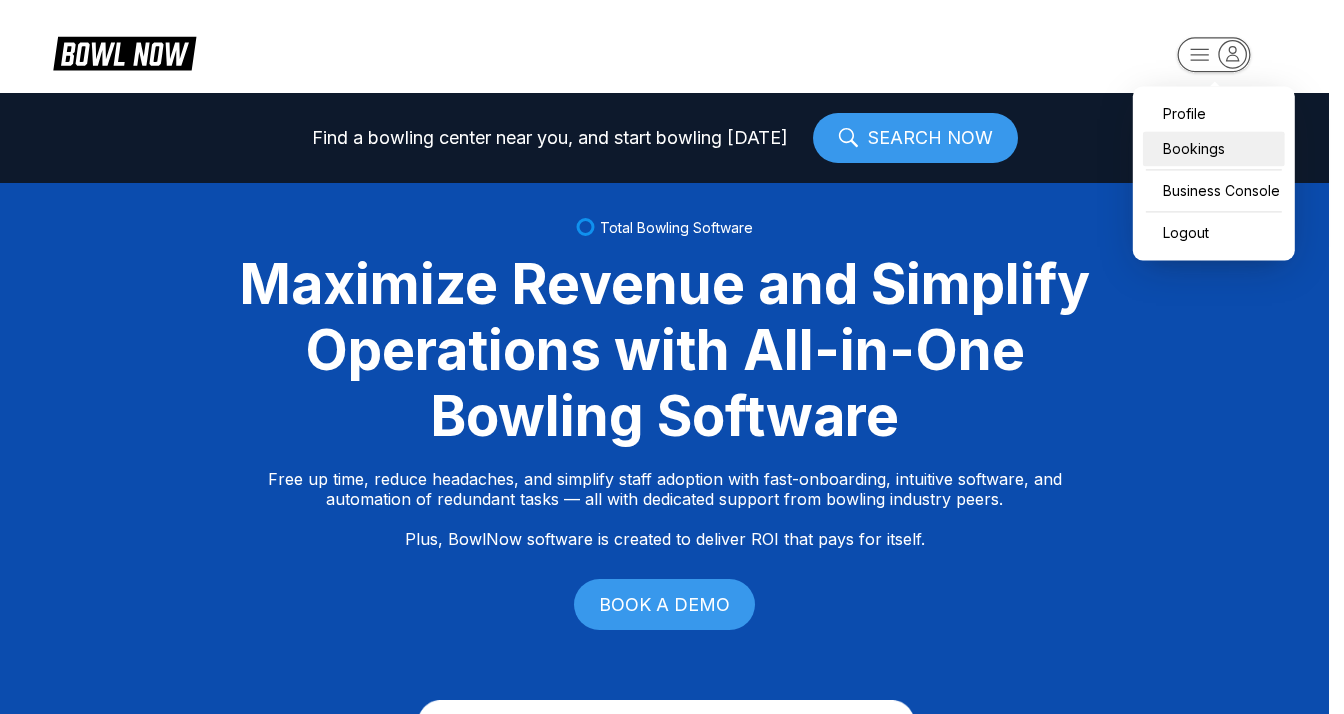 click on "Bookings" at bounding box center [1214, 148] 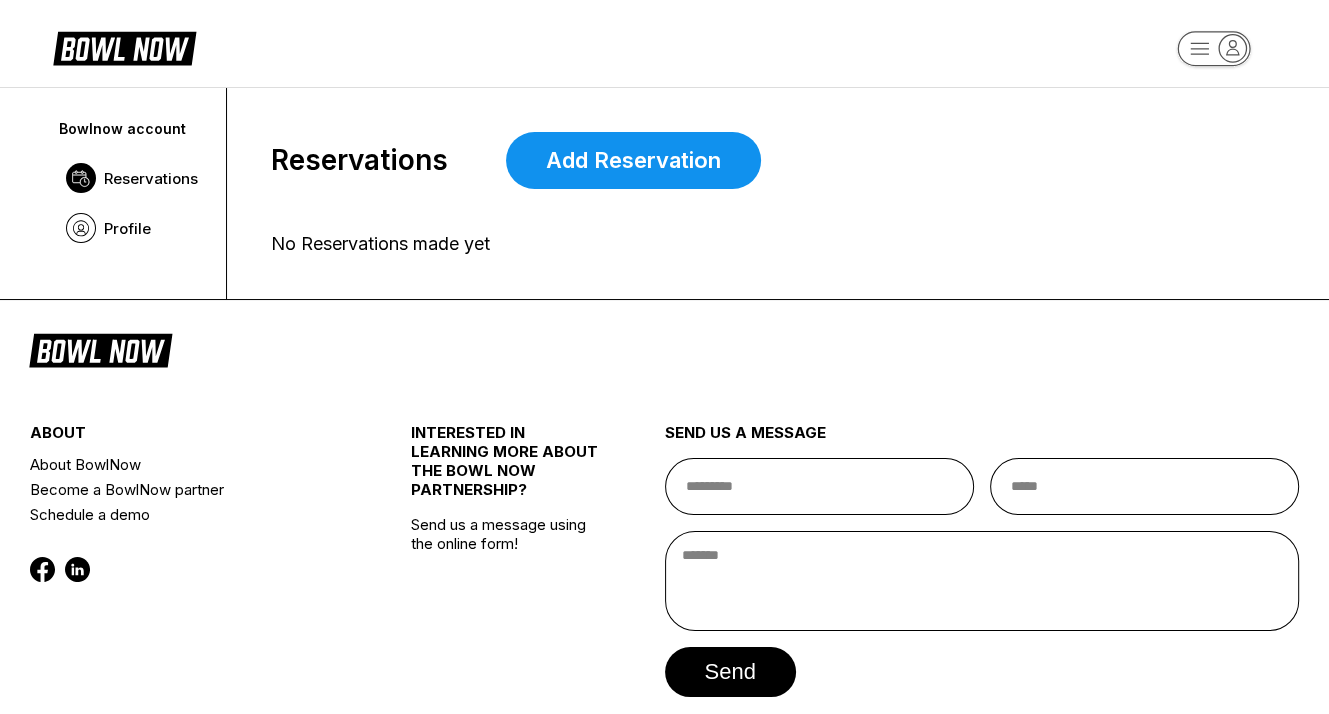 scroll, scrollTop: 0, scrollLeft: 0, axis: both 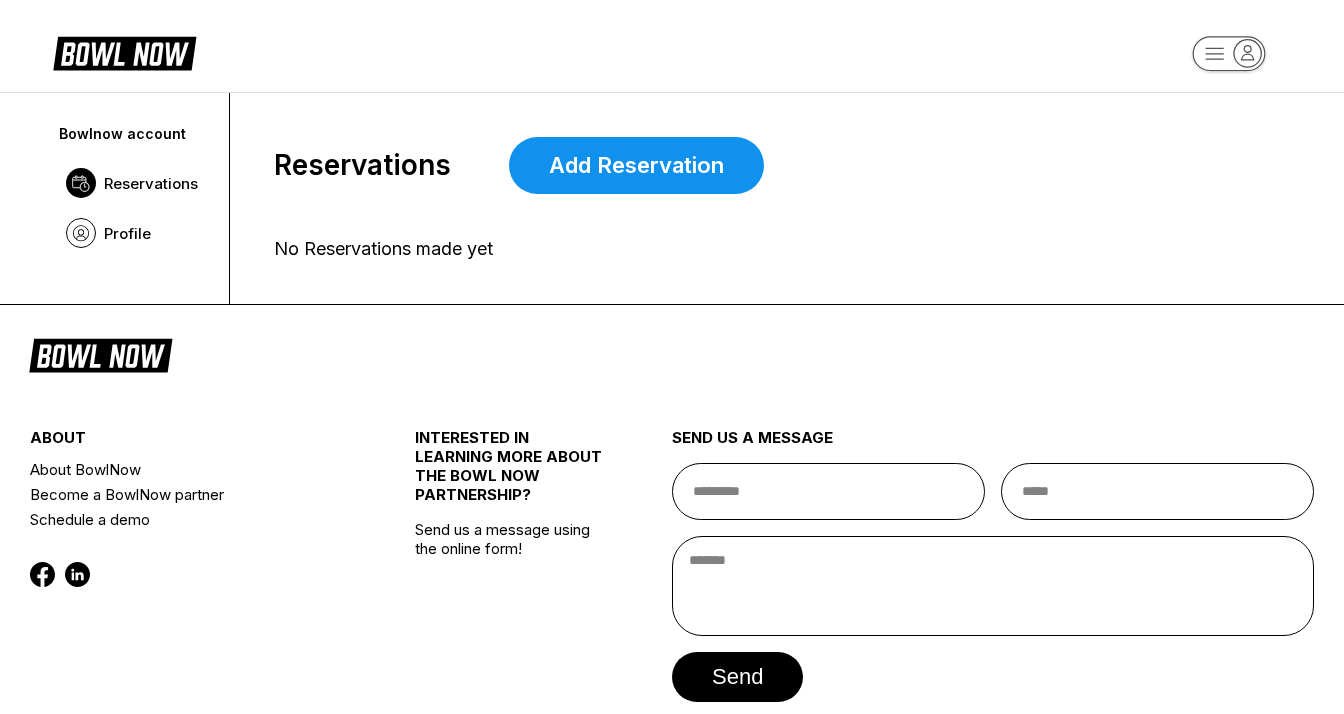 click on "Bowlnow account Reservations Profile Reservations Add Reservation No Reservations made yet about About BowlNow  Become a BowlNow partner  Schedule a demo INTERESTED IN LEARNING MORE ABOUT THE BOWL NOW PARTNERSHIP? Send us a message using the online form! send us a message send ©  2025  BowlNow /users/KCtv9pEkKkNvqLuPgrQhyI6RK9b2/reservations" at bounding box center [672, 405] 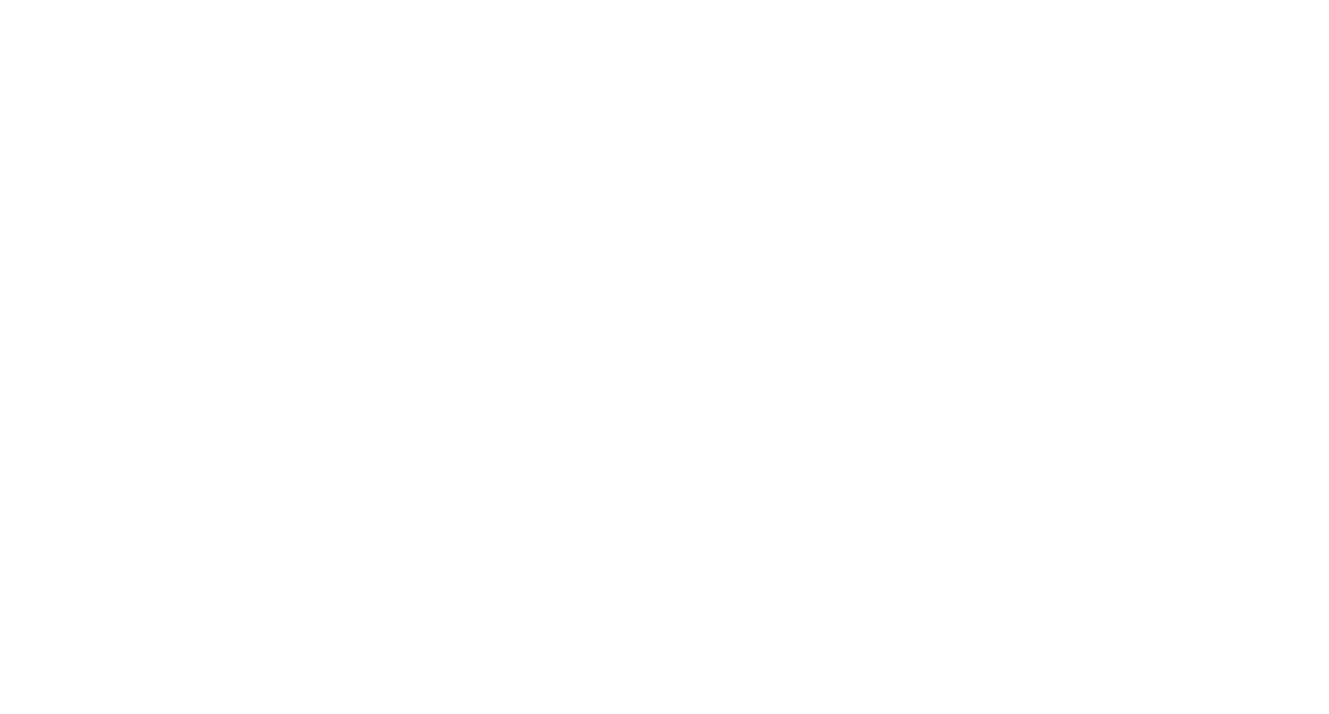 scroll, scrollTop: 0, scrollLeft: 0, axis: both 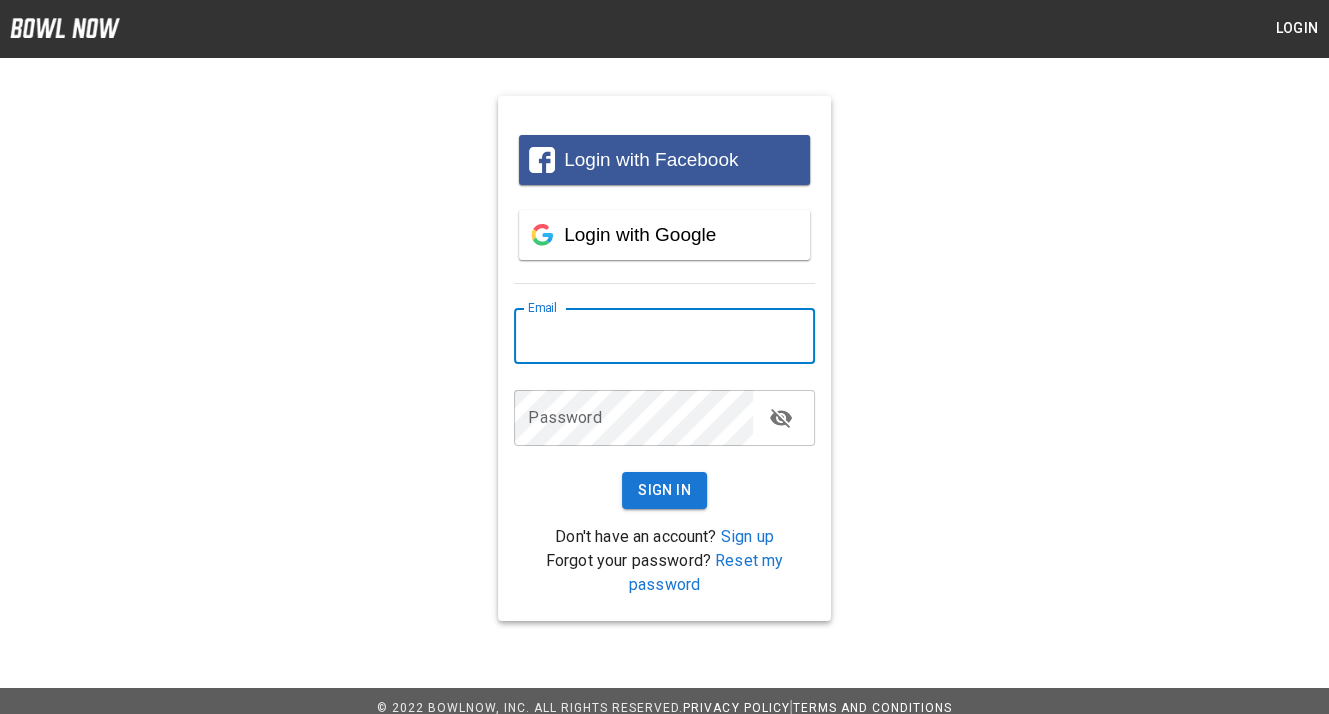 click at bounding box center (664, 336) 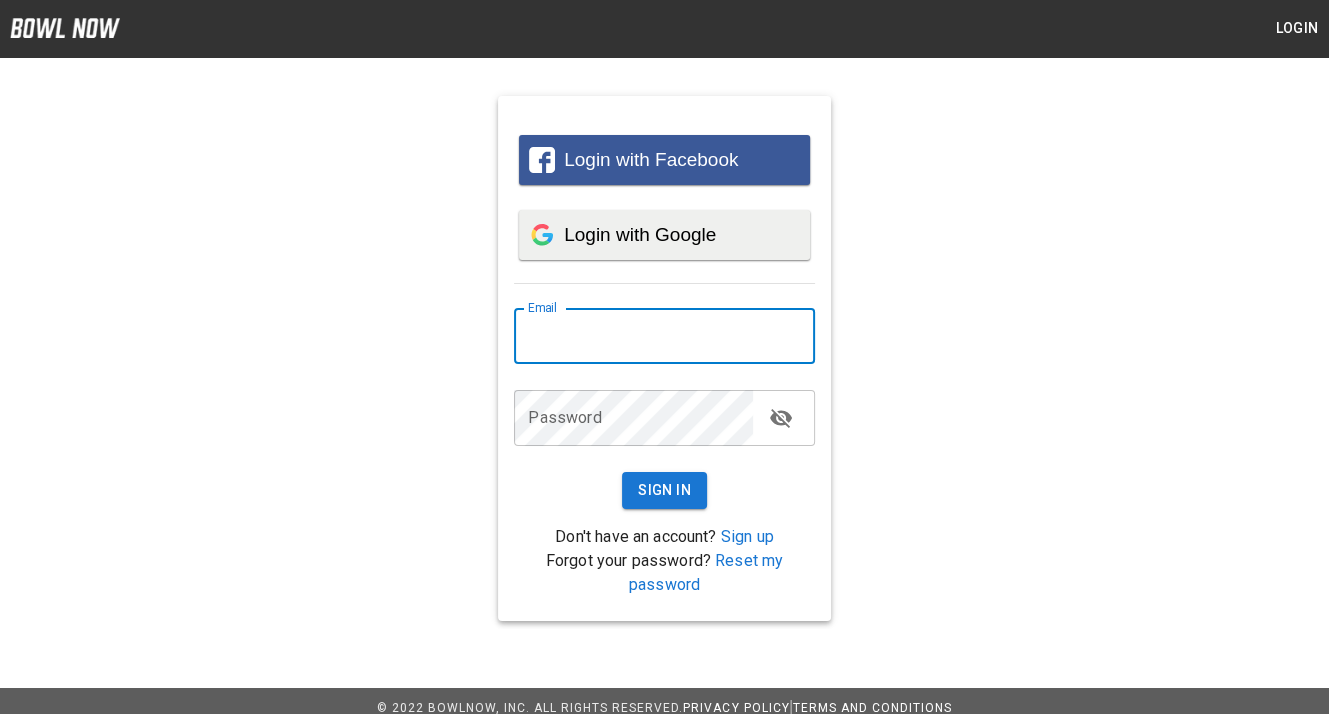 click on "Login with Google" at bounding box center (664, 235) 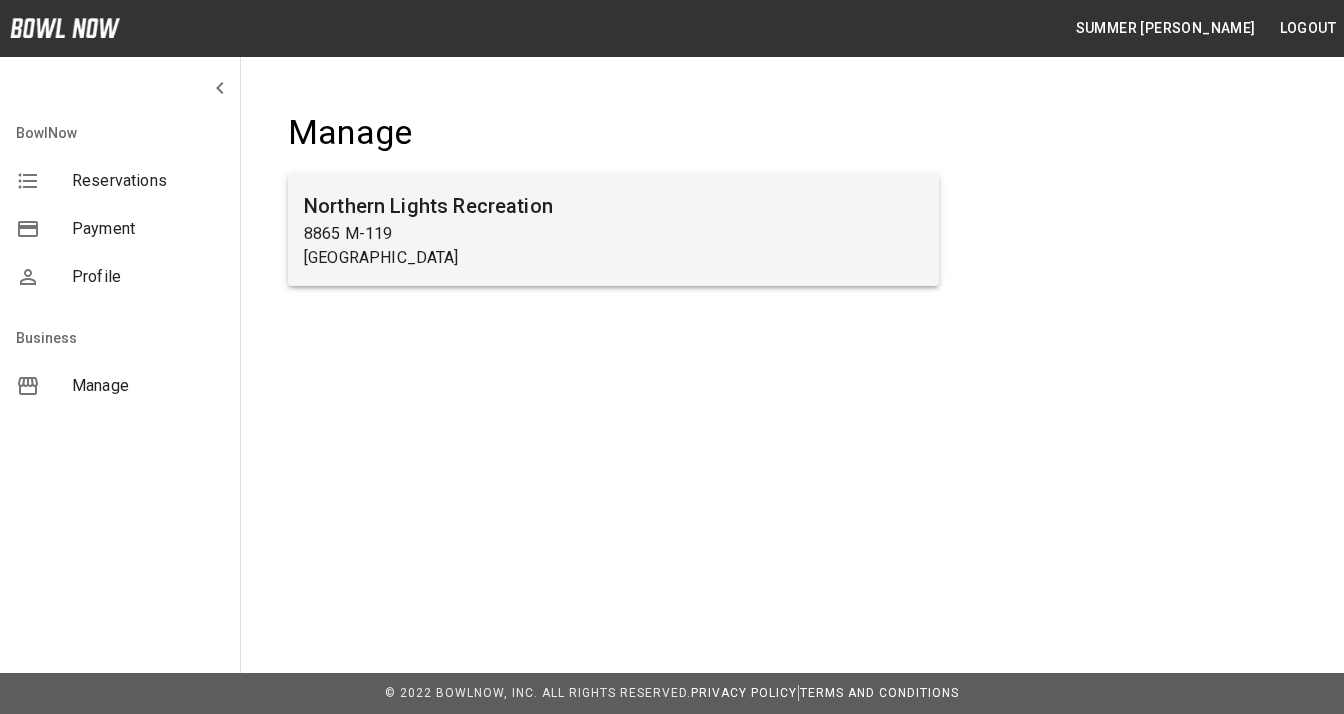 click on "Northern Lights Recreation" at bounding box center [613, 206] 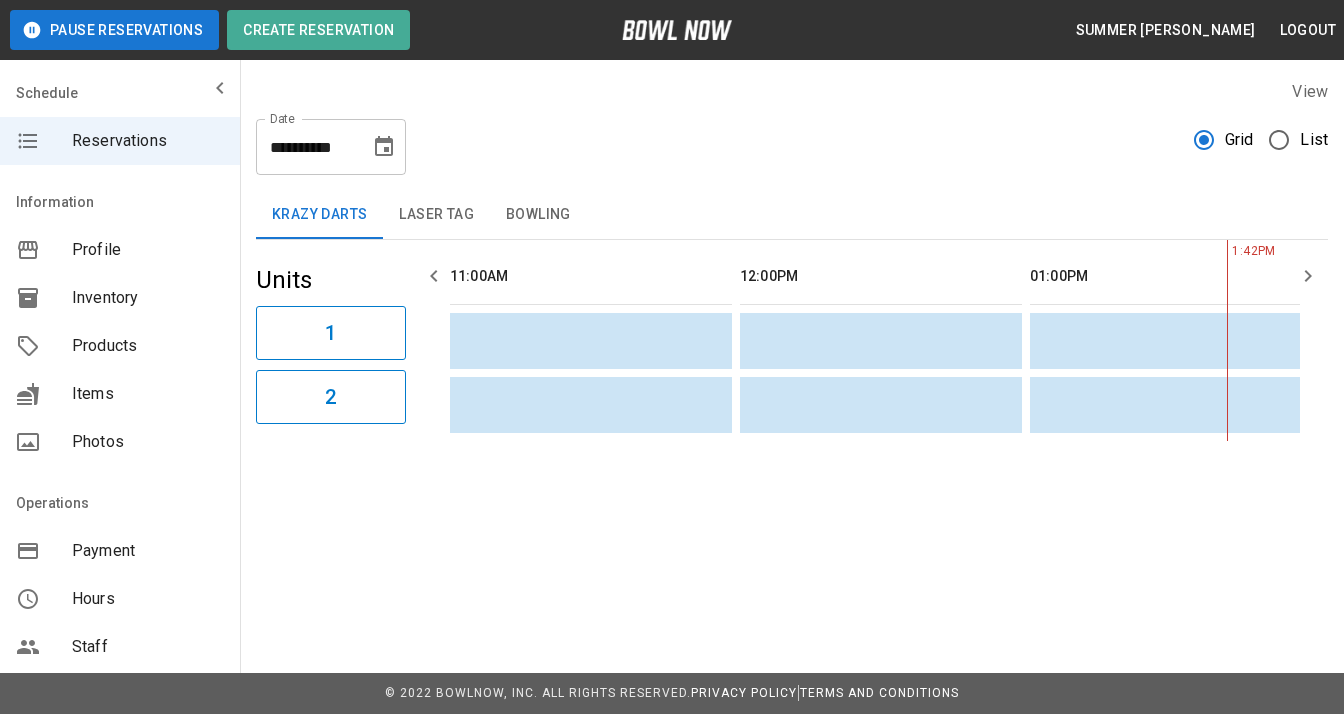 scroll, scrollTop: 0, scrollLeft: 580, axis: horizontal 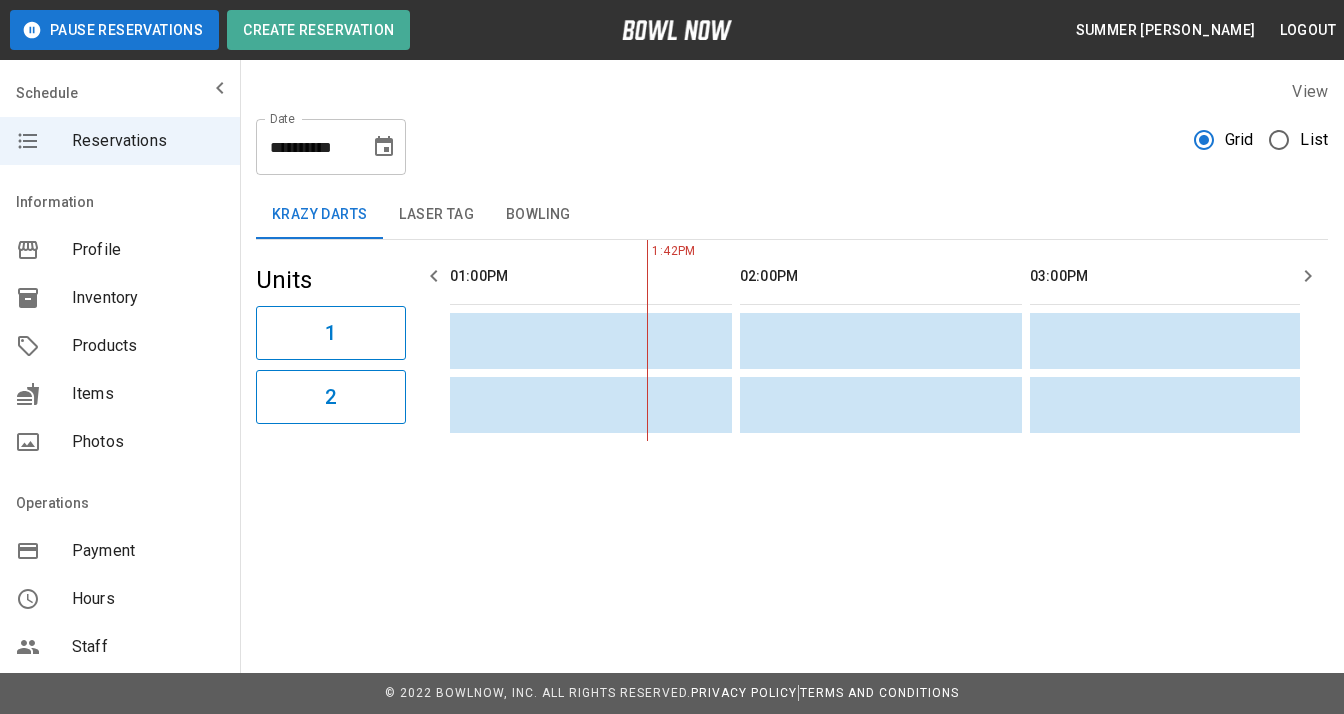 click on "**********" at bounding box center [331, 147] 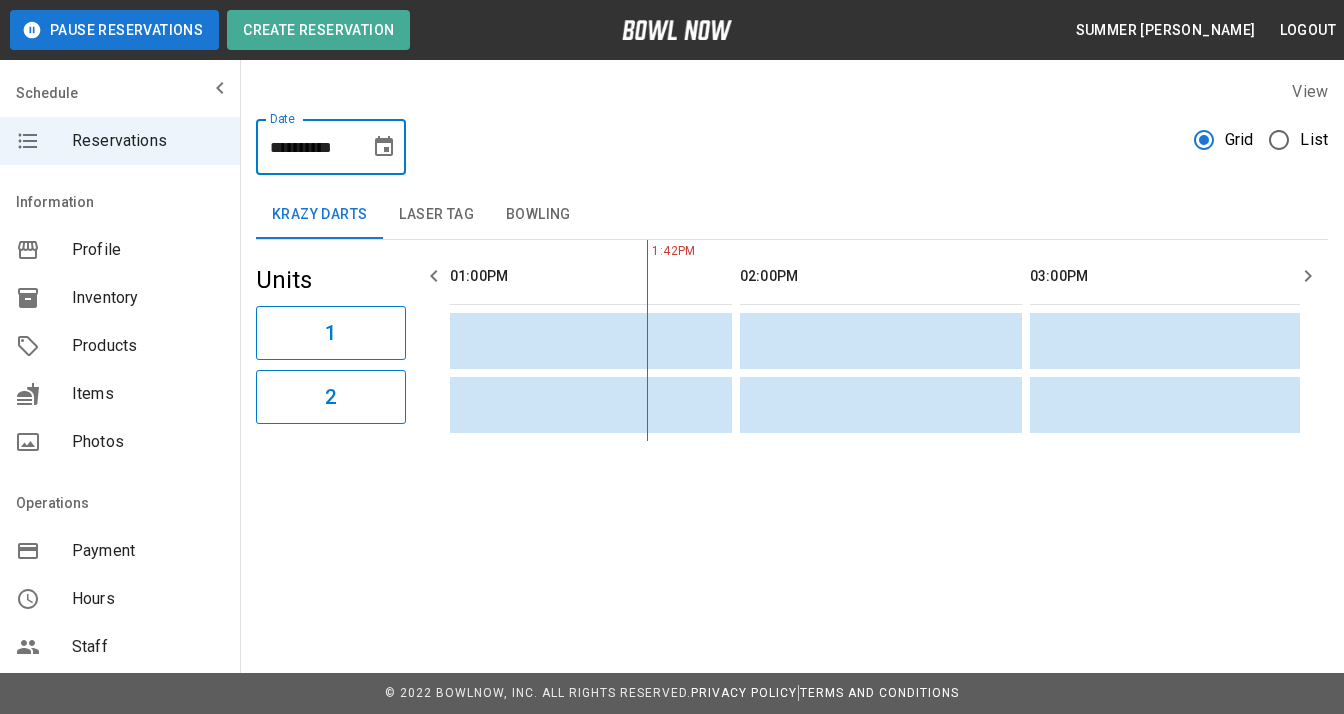 click 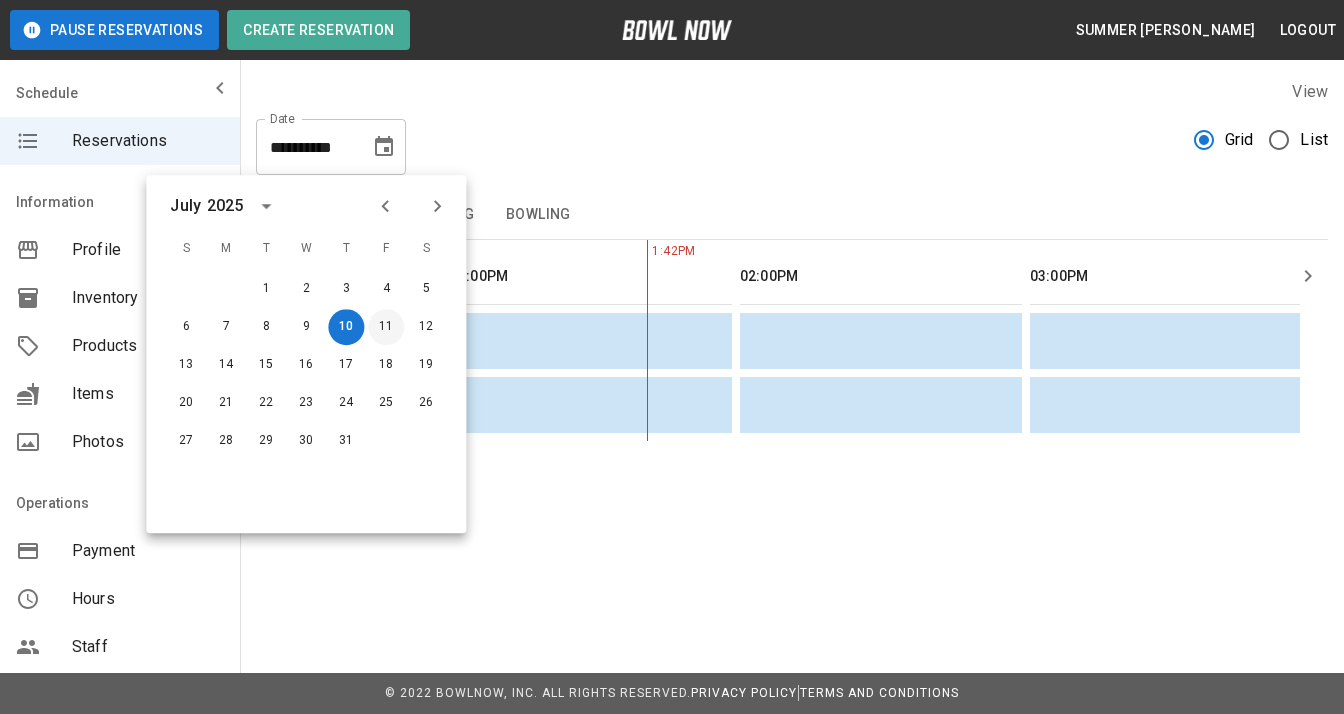 click on "11" at bounding box center [386, 327] 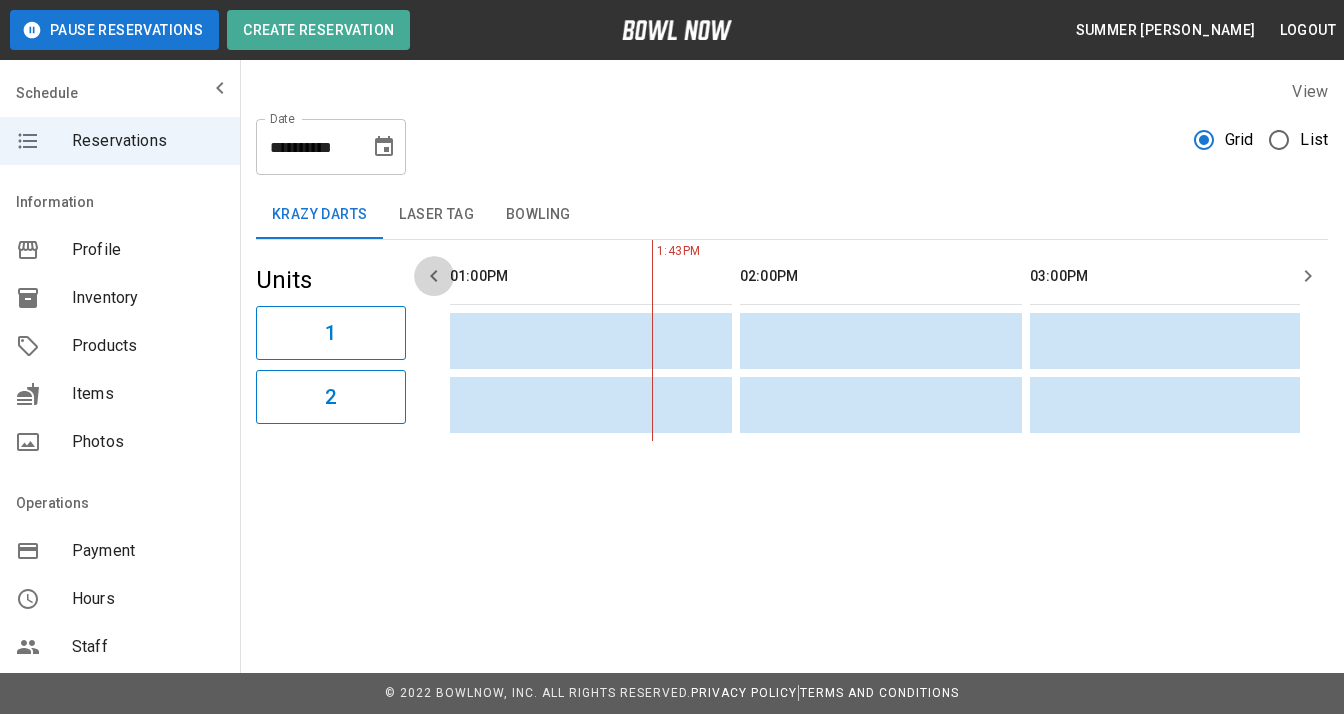 click 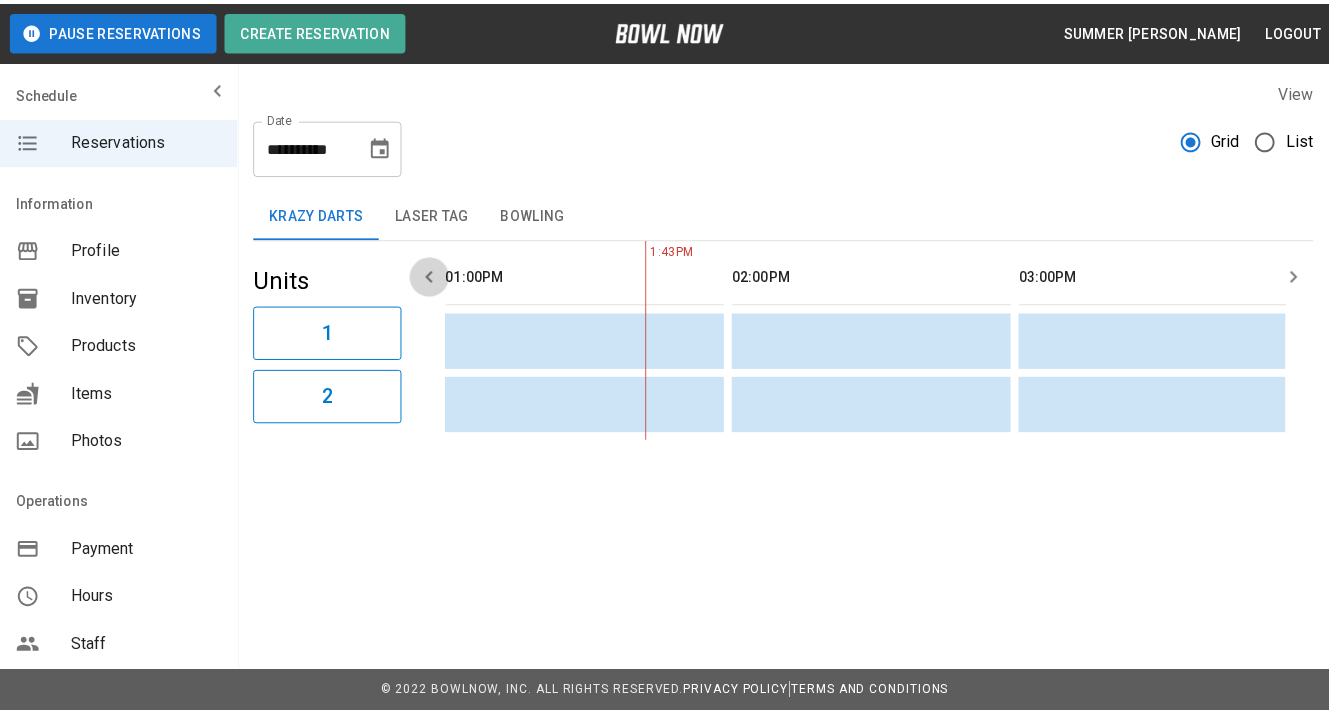 scroll, scrollTop: 0, scrollLeft: 290, axis: horizontal 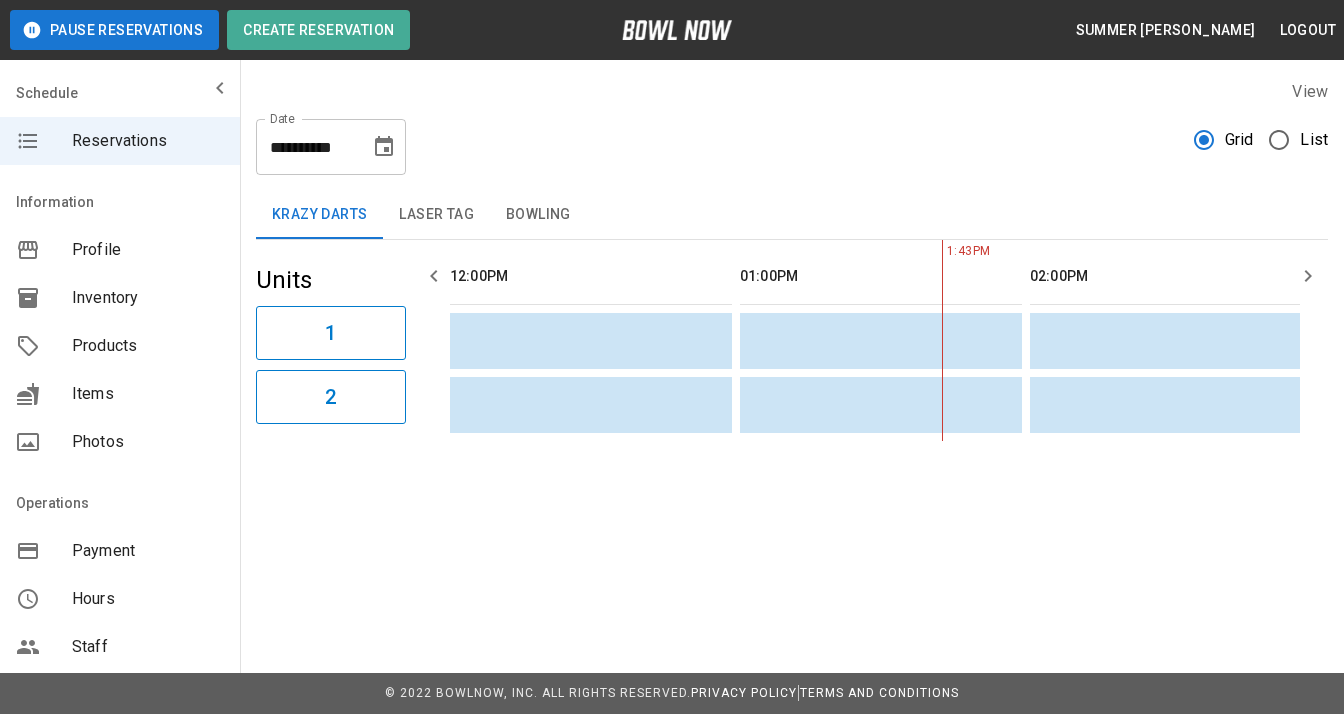 click 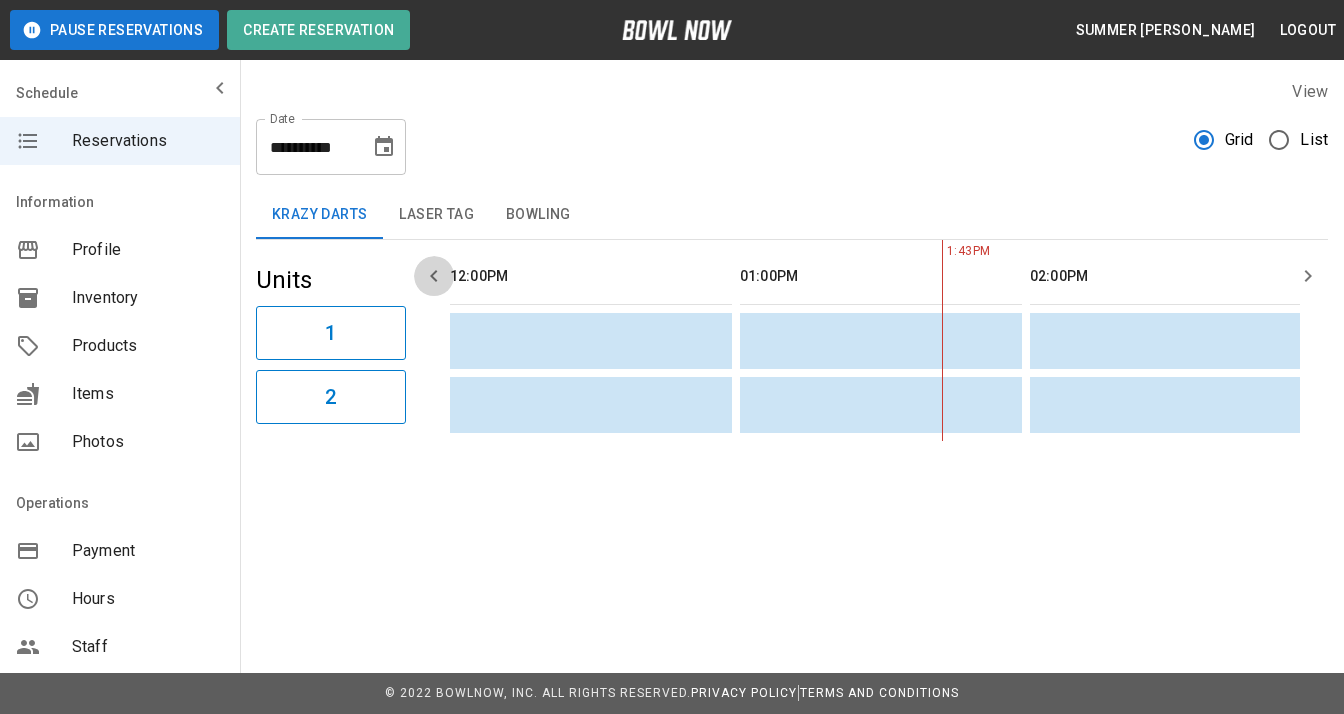 click 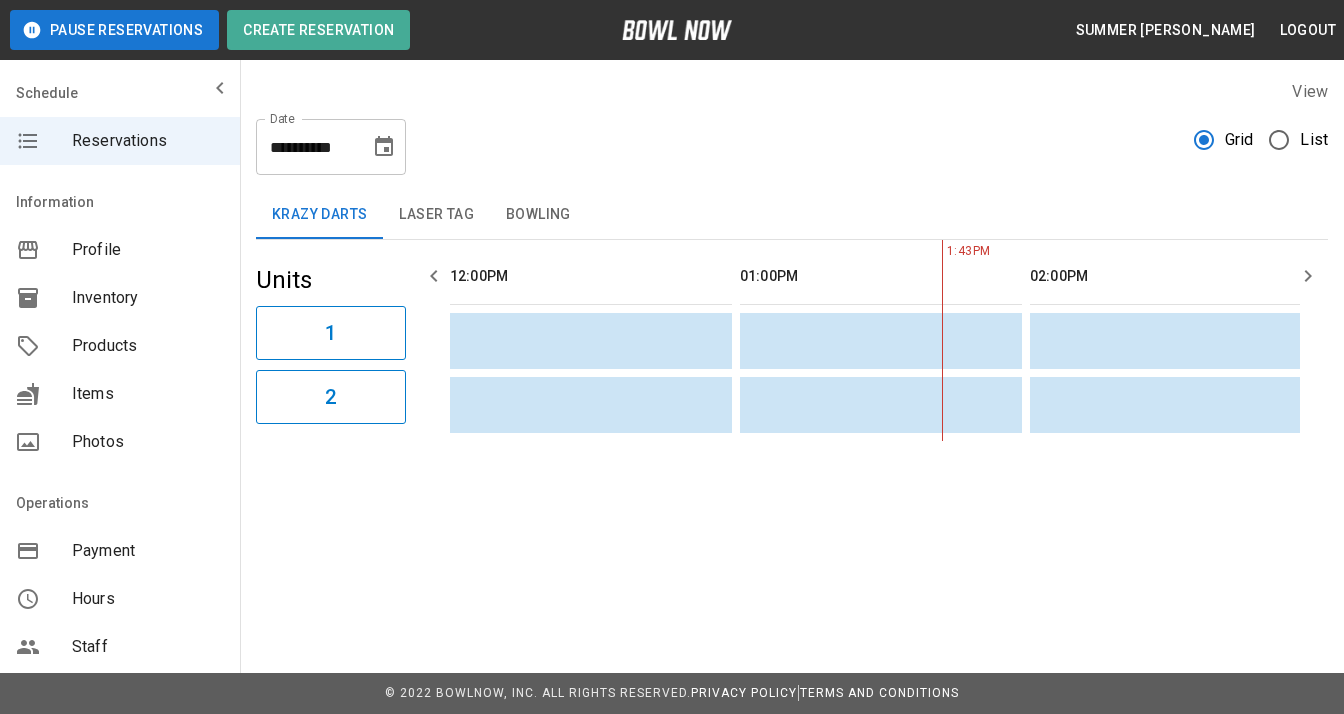 click 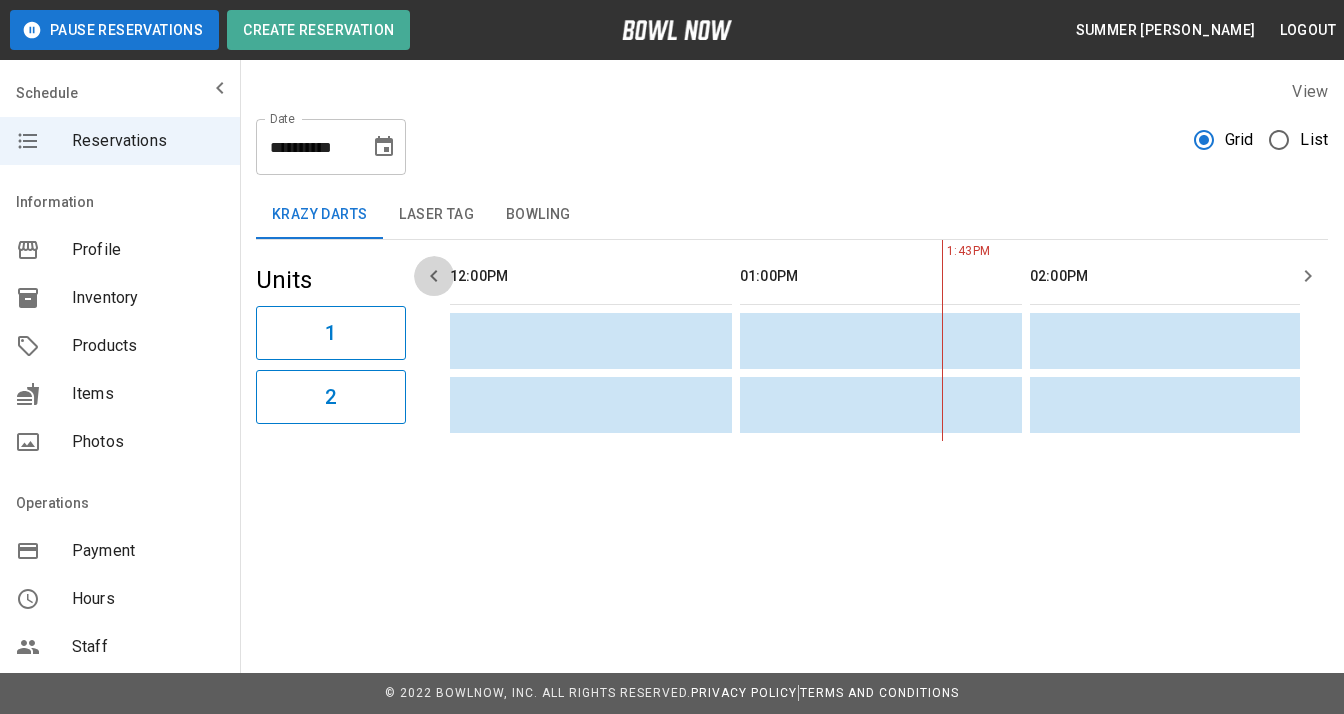 click 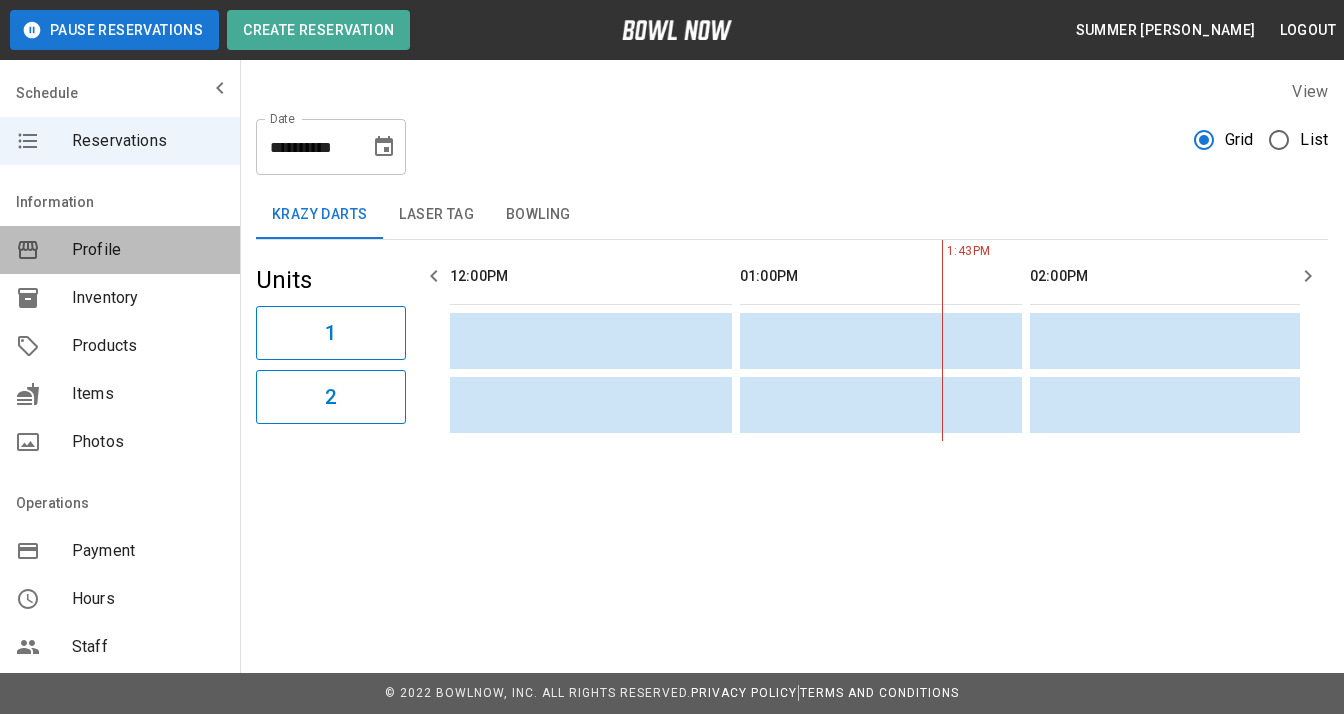 click on "Profile" at bounding box center (120, 250) 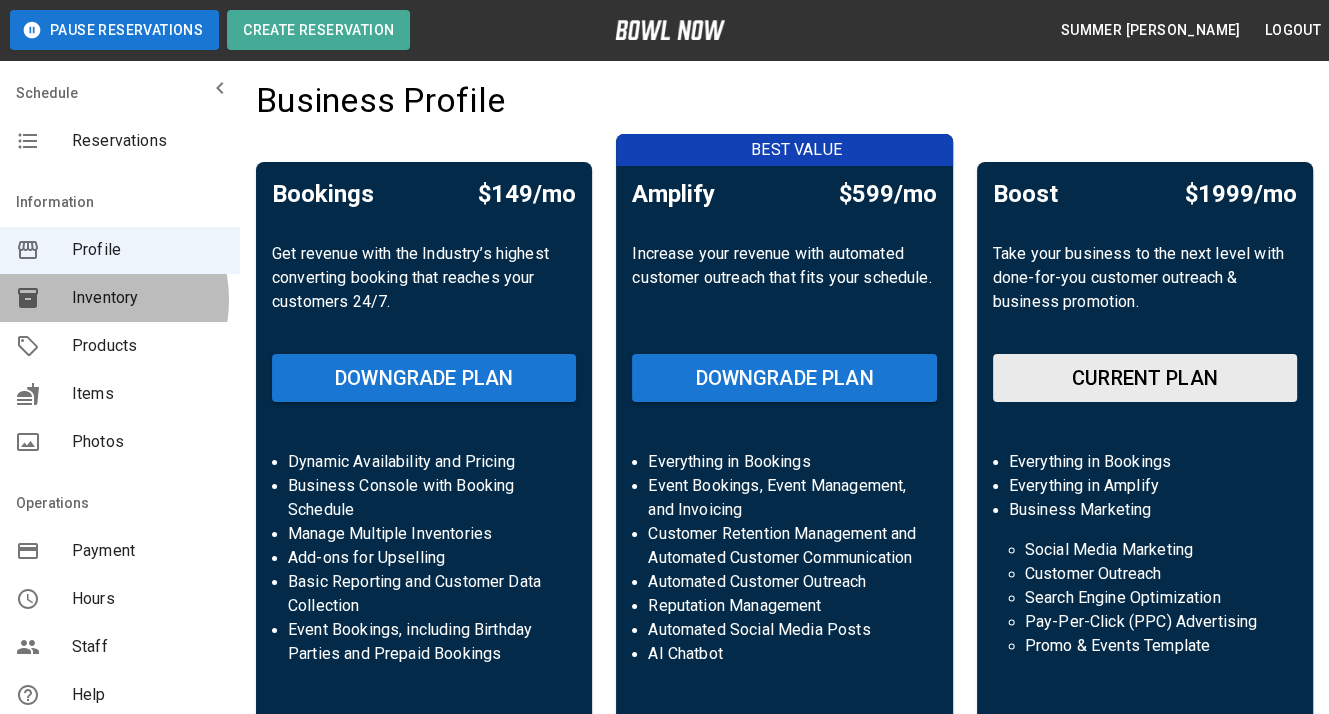 click on "Inventory" at bounding box center (148, 298) 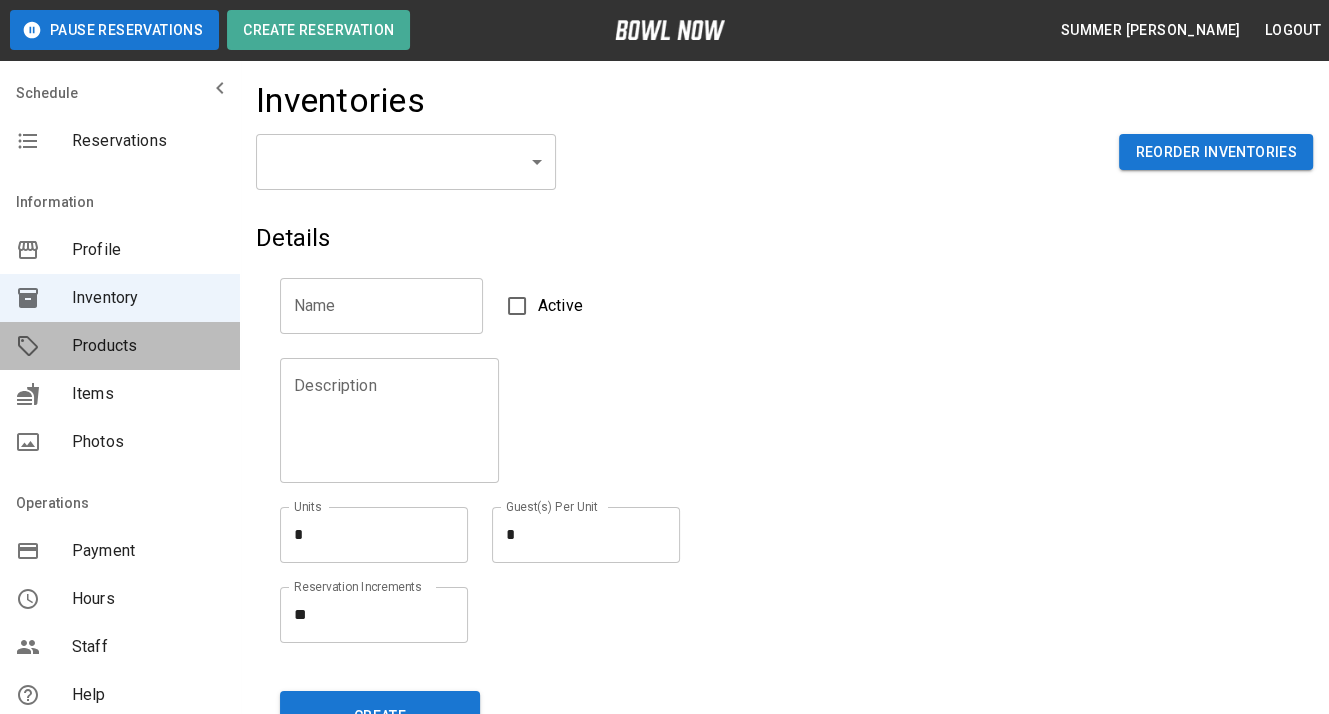 click on "Products" at bounding box center [148, 346] 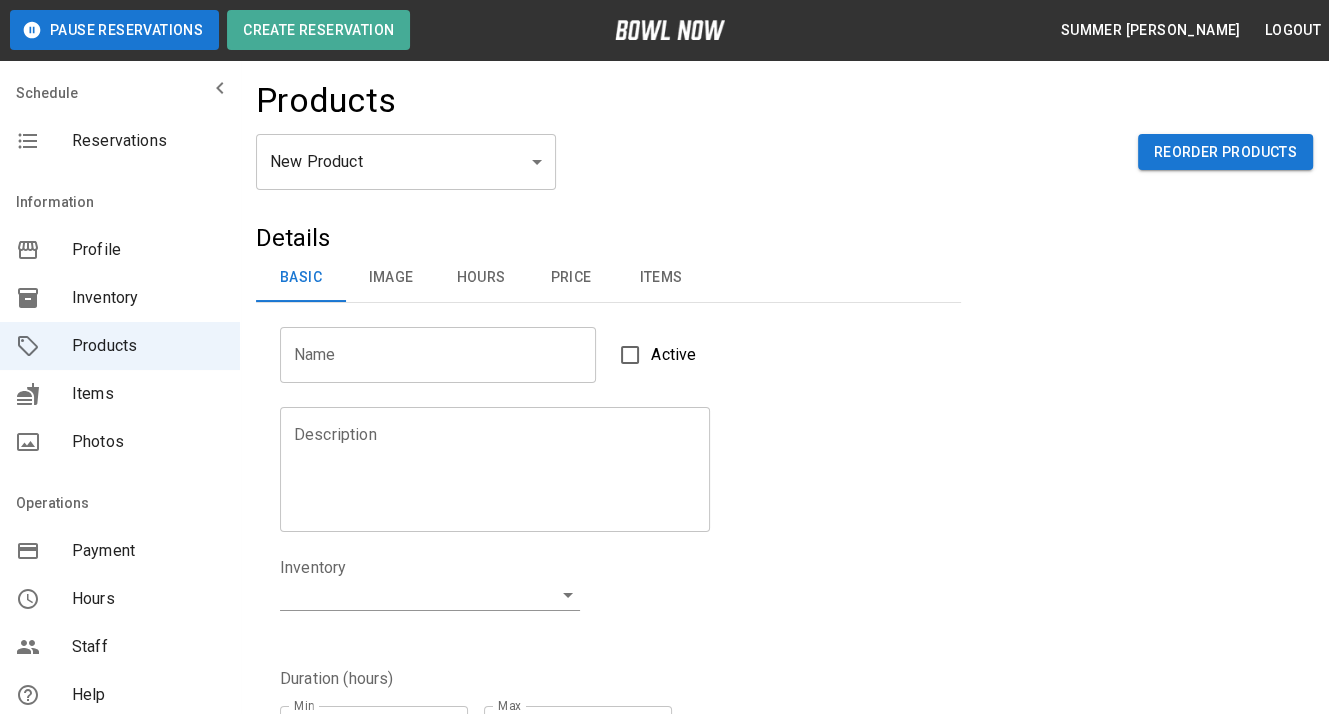 click on "Items" at bounding box center (148, 394) 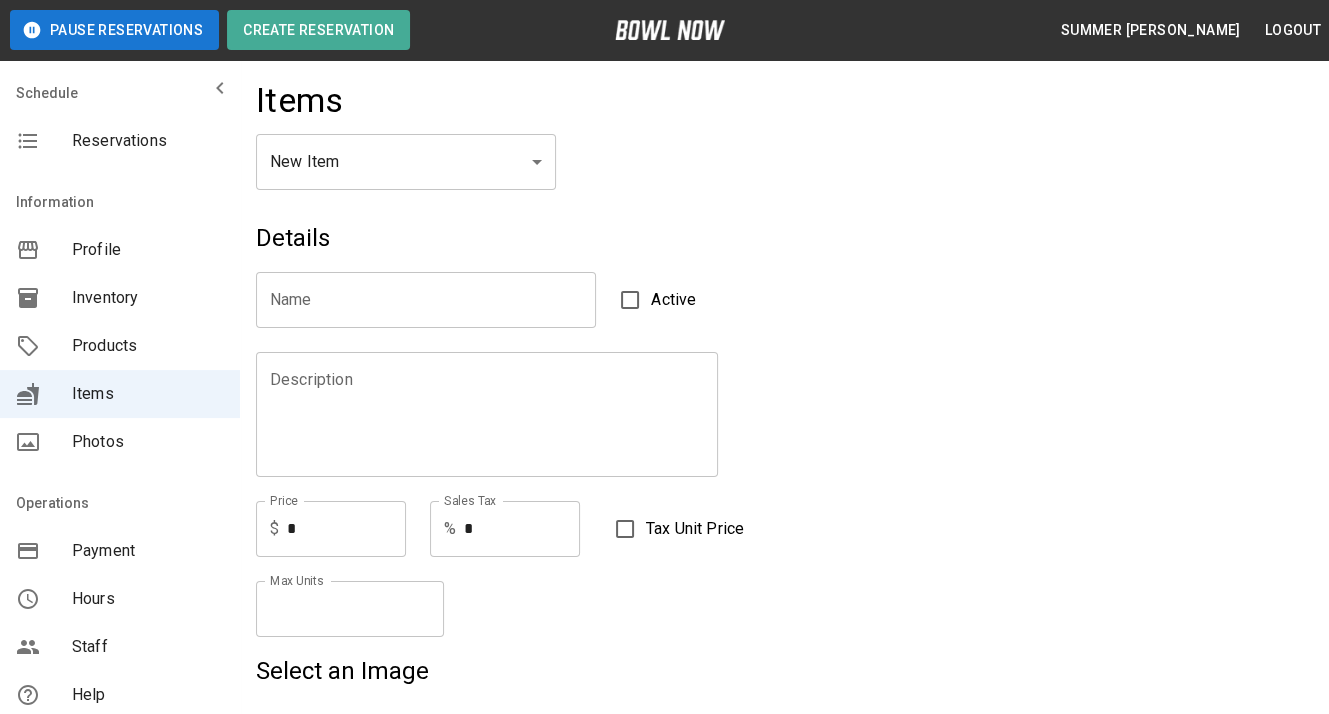 click on "Payment" at bounding box center (120, 551) 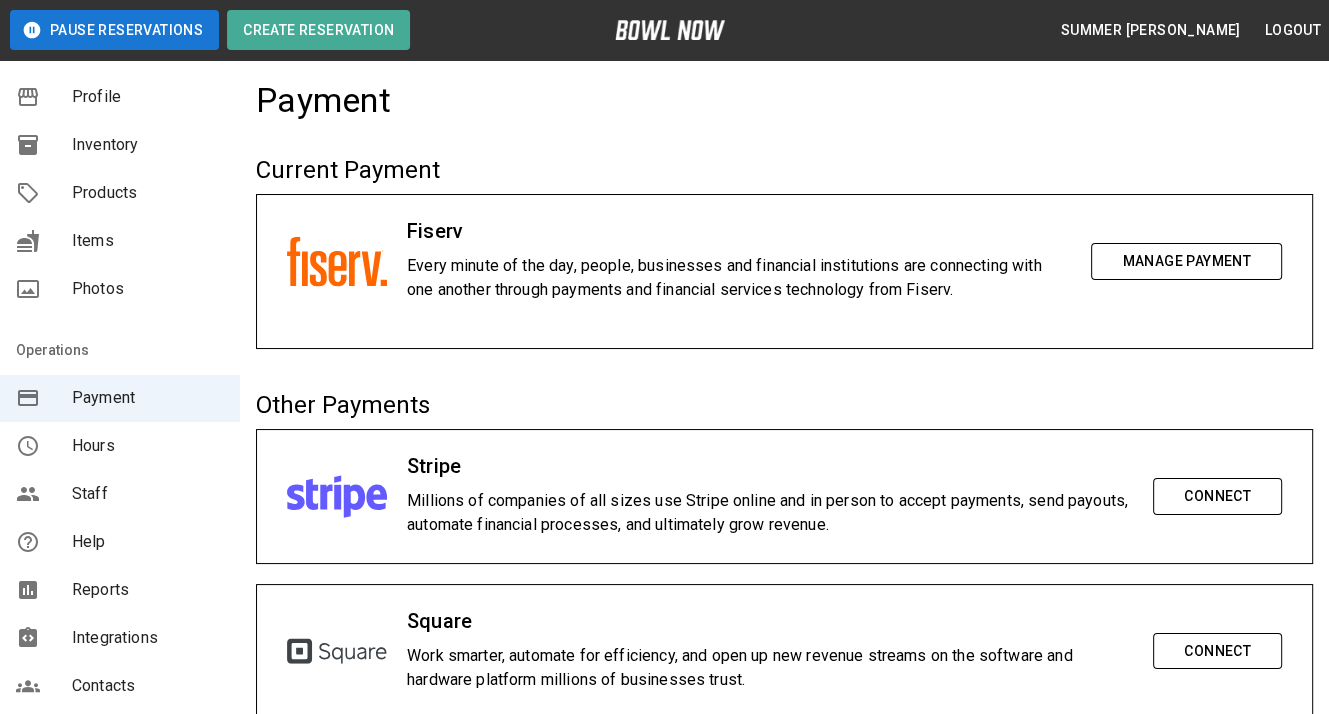 scroll, scrollTop: 0, scrollLeft: 0, axis: both 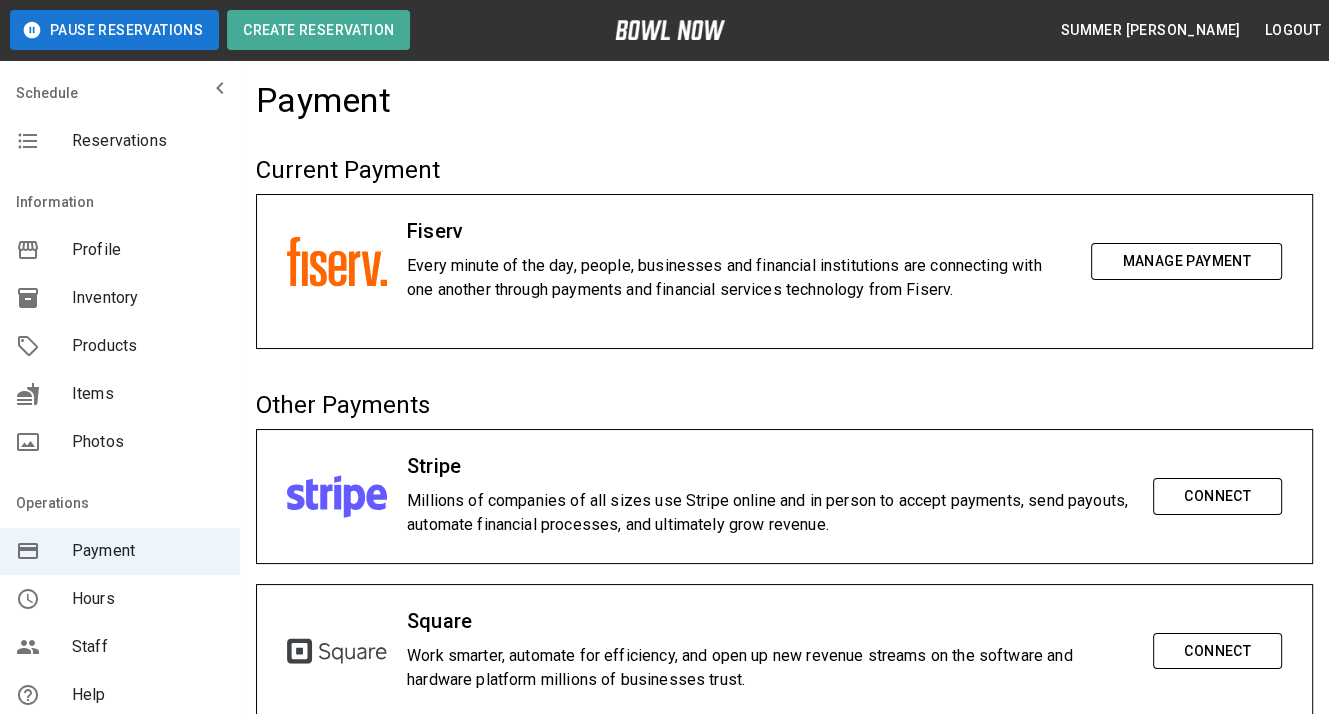 click on "Profile" at bounding box center (148, 250) 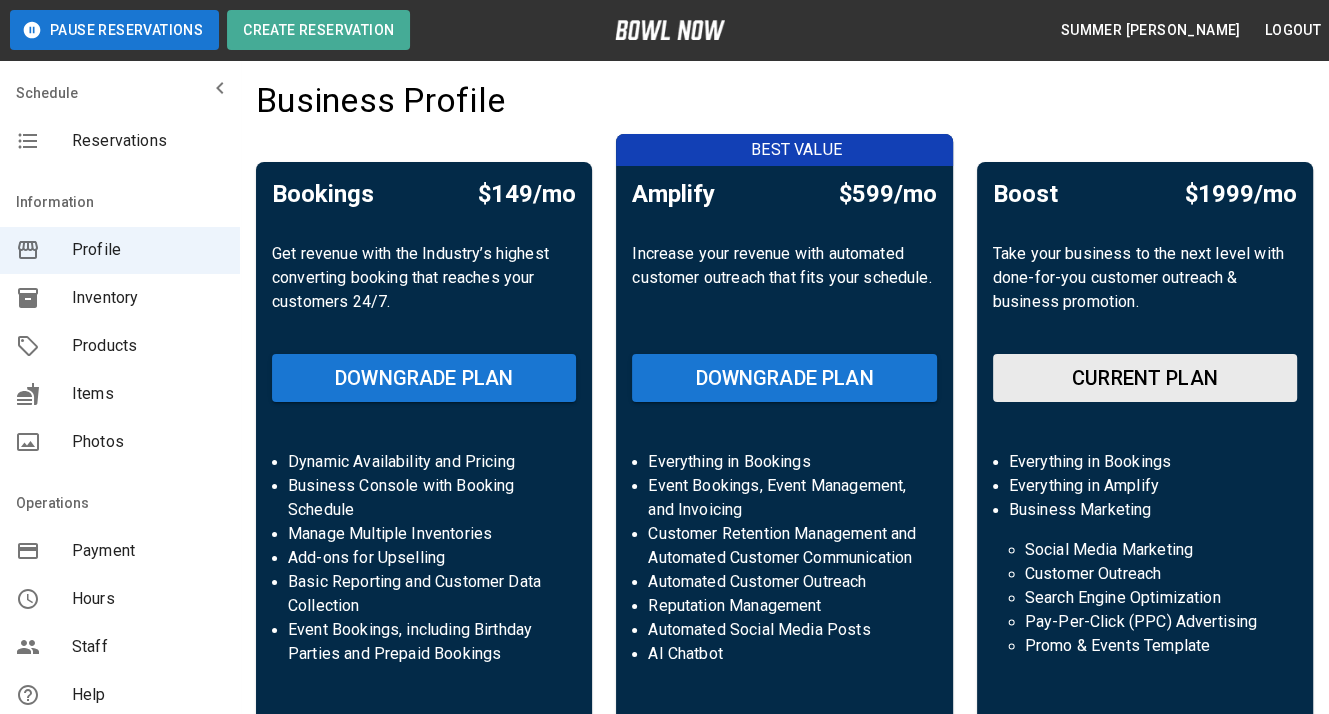 click on "Inventory" at bounding box center [148, 298] 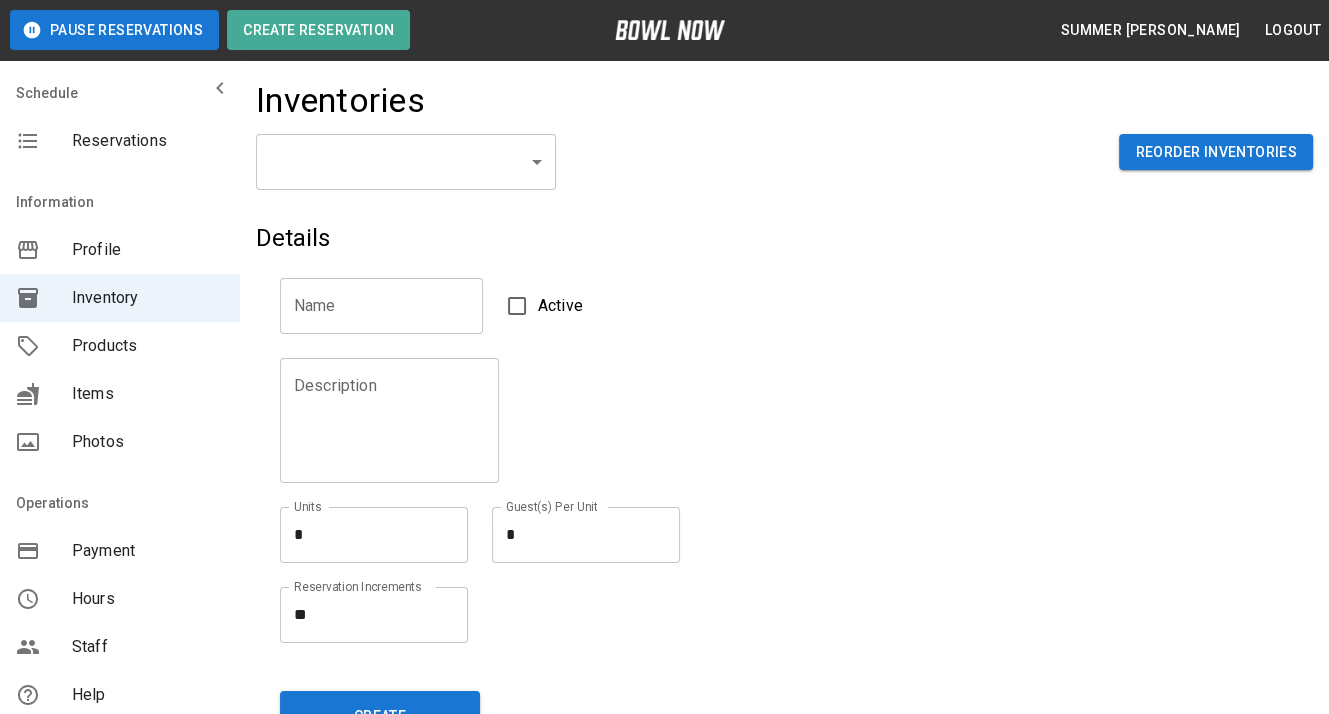 click on "Pause Reservations Create Reservation Summer [PERSON_NAME] Logout Schedule Reservations Information Profile Inventory Products Items Photos Operations Payment Hours Staff Help Reports Integrations Contacts User Account Inventories ​ ​ Reorder Inventories Details Name Name Active Description Description Units * * Units Guest(s) Per Unit * * Guest(s) Per Unit Reservation Increments ** * Reservation Increments Create © 2022 BowlNow, Inc. All Rights Reserved. Privacy Policy   |   Terms and Conditions /businesses/pI0nVLfCfzREgarlnuF2/inventories Summer [PERSON_NAME] Logout Reservations Profile Inventory Products Items Photos Payment Hours Staff Help Reports Integrations Contacts Account" at bounding box center (664, 1457) 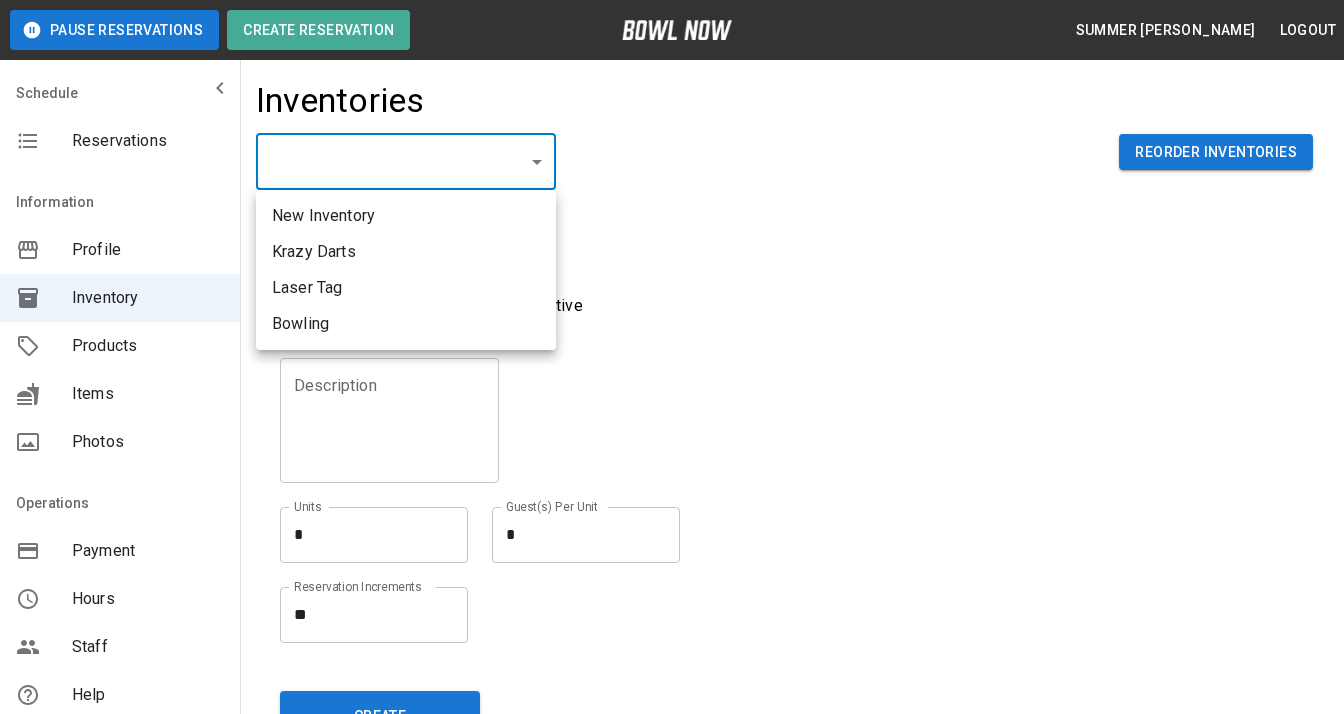 click at bounding box center [672, 357] 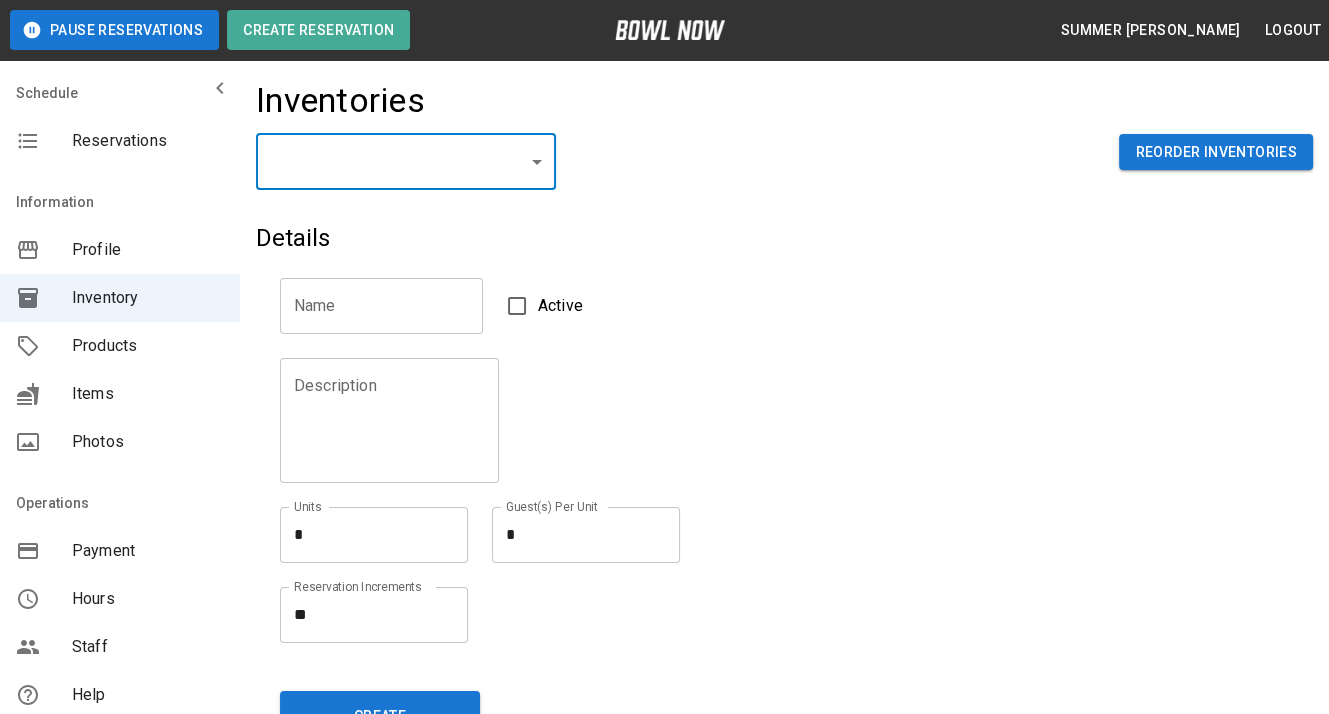 click on "Products" at bounding box center [148, 346] 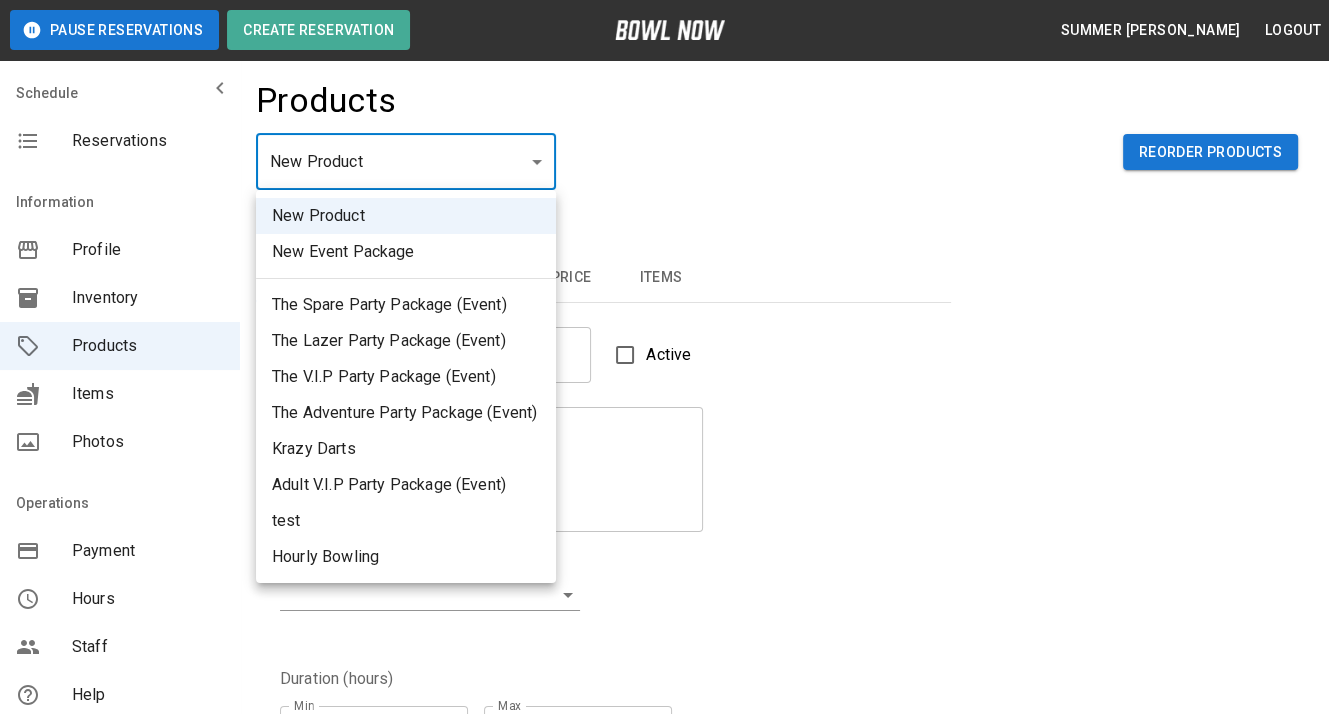click on "Pause Reservations Create Reservation Summer [PERSON_NAME] Logout Schedule Reservations Information Profile Inventory Products Items Photos Operations Payment Hours Staff Help Reports Integrations Contacts User Account Products New Product ** ​ Reorder Products Details Basic Image Hours Price Items Name Name Active Description Description Inventory ​ Duration (hours) Min * Min Max * Max Guest Count Min * Min Max * Max Limit Product Availability Restrict product availability within a date range Limit Availability? Current Image Select an Image Upload   Product Hours: Same as Business Hours ******* Product Hours: Deposit only? Collect Deposit Only % * ​ percent ******* ​ Unit Price $ * Unit Price per hour **** ​ Price per Shoe $ * Price per Shoe Include Shoes? Require Shoes? Sales Tax % * Sales Tax Tax Unit Price Tax Shoes Discounts and Promos Create discount codes and promos for your product ADD DISCOUNT CODE Select Items For This Product Laser Tag T-Shirt Bowling Birthday Pin Create Privacy Policy   |" at bounding box center (664, 1653) 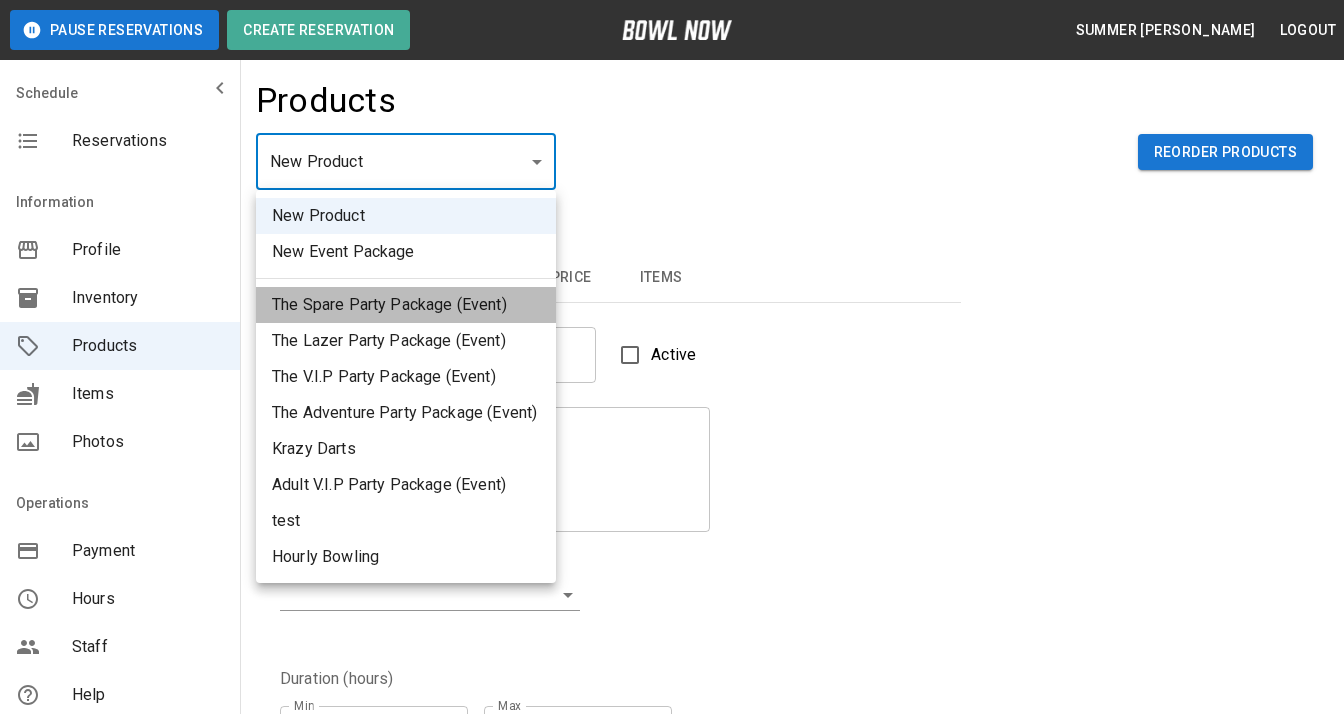 click on "The Spare Party Package   (Event)" at bounding box center [406, 305] 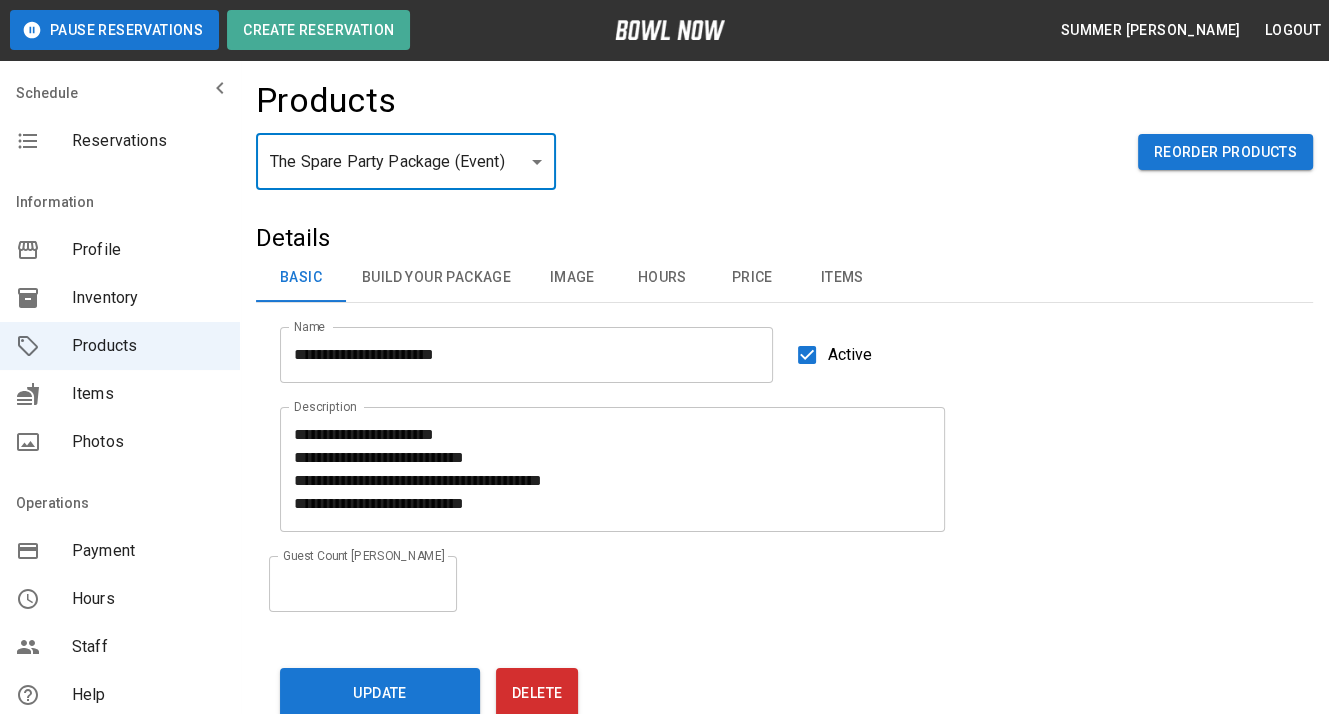 click on "Price" at bounding box center (752, 278) 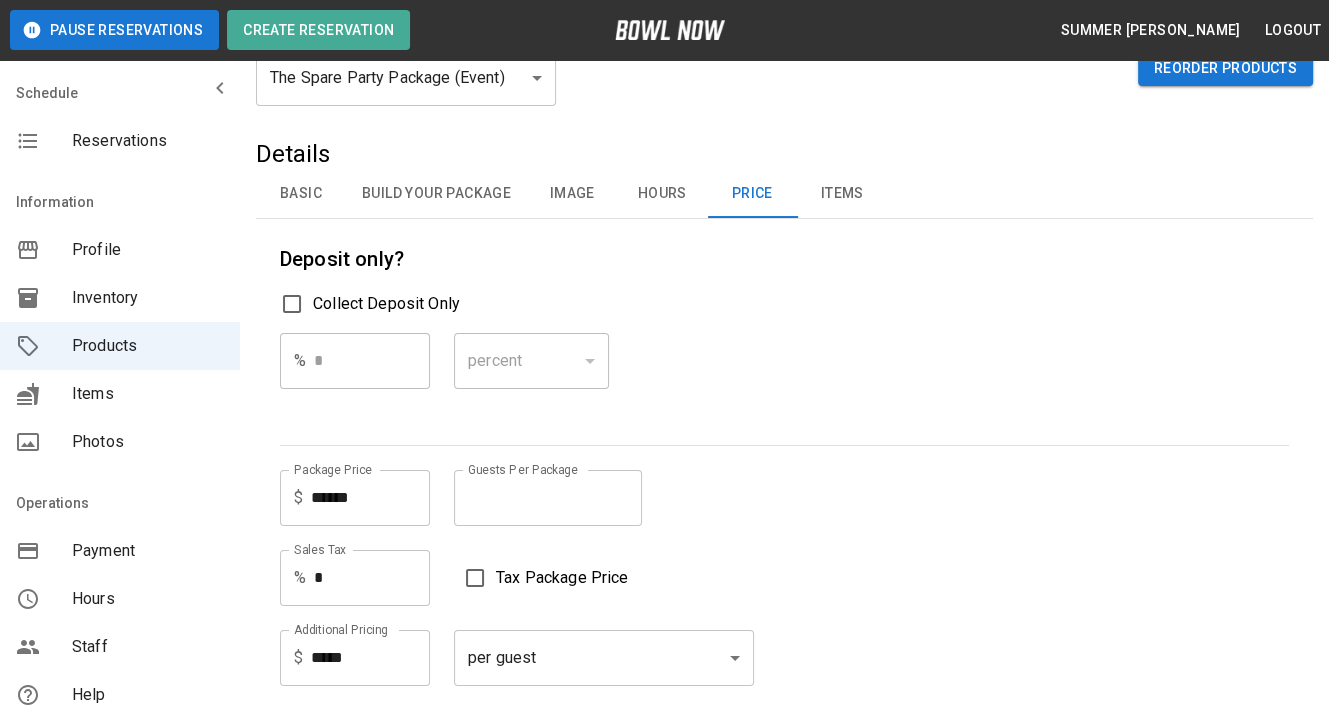 scroll, scrollTop: 0, scrollLeft: 0, axis: both 